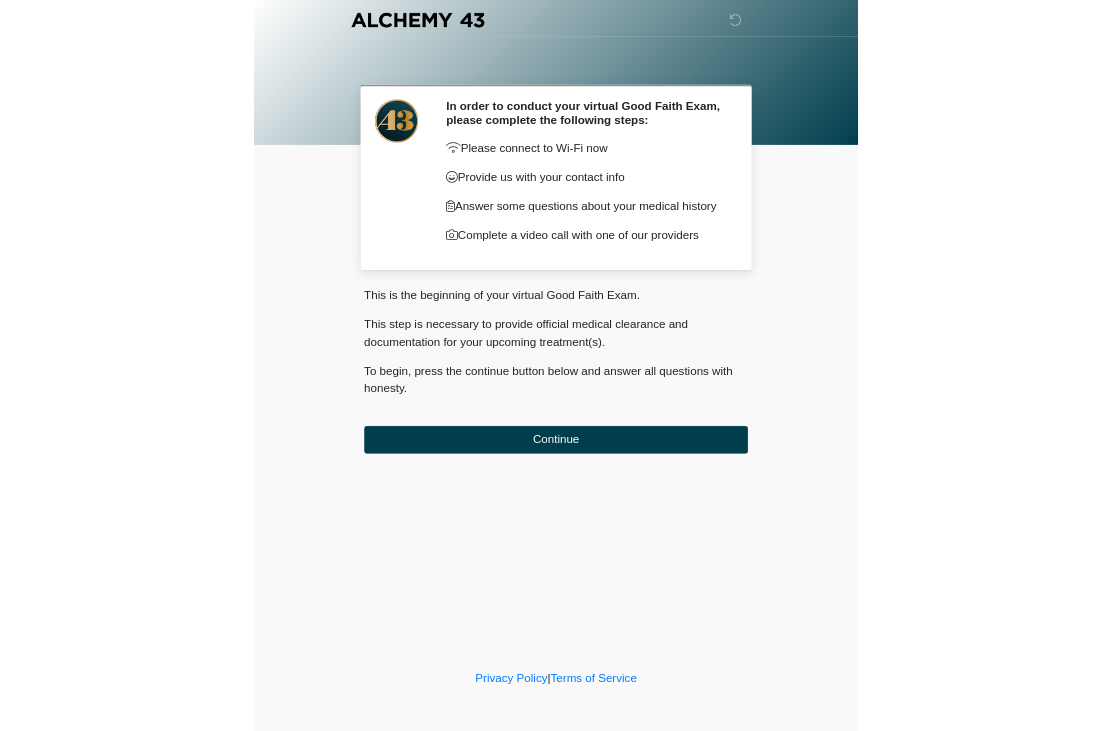 scroll, scrollTop: 0, scrollLeft: 0, axis: both 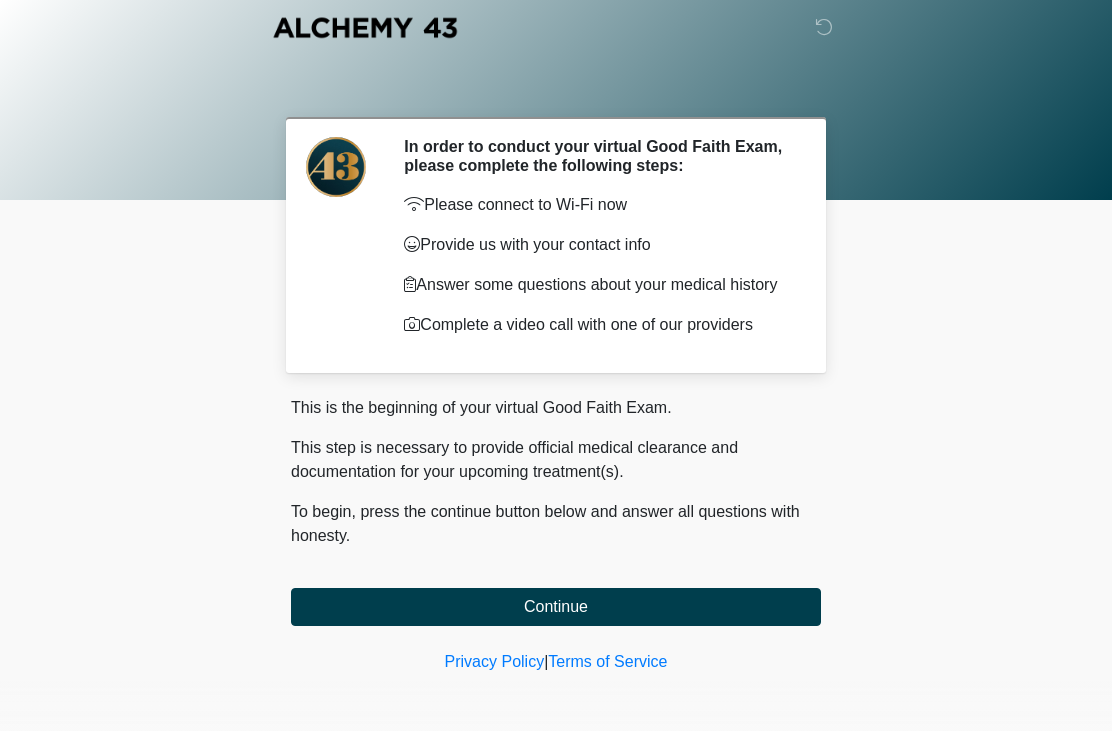 click on "Continue" at bounding box center [556, 607] 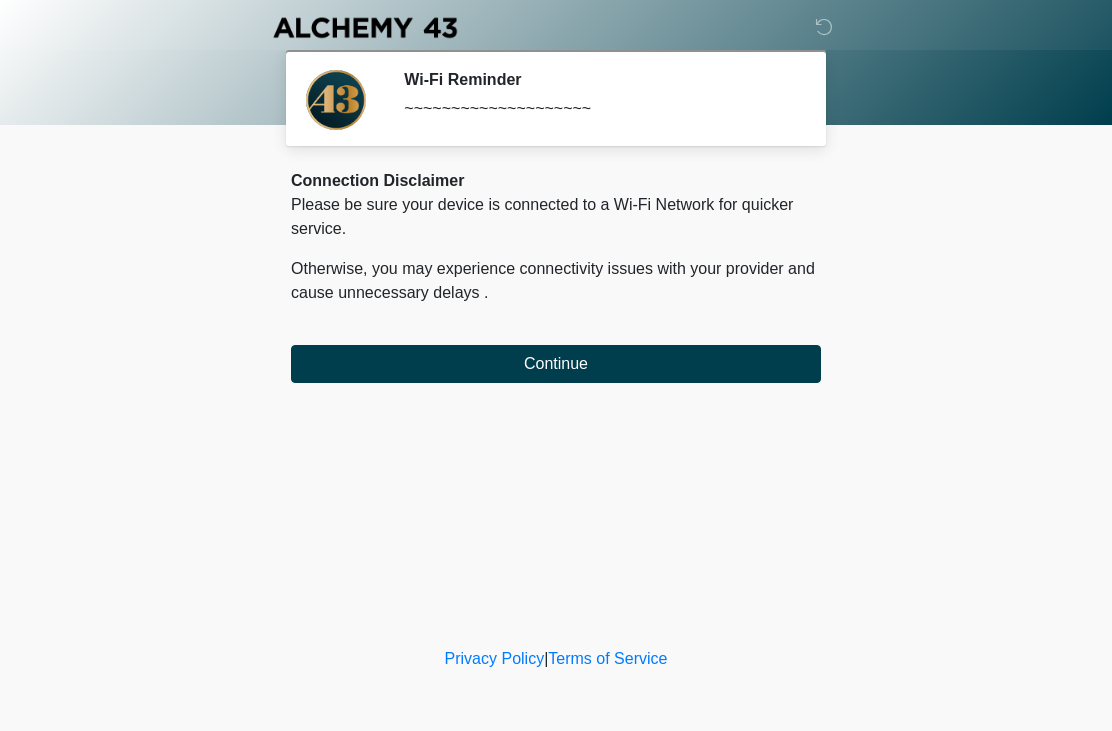 click on "Continue" at bounding box center (556, 364) 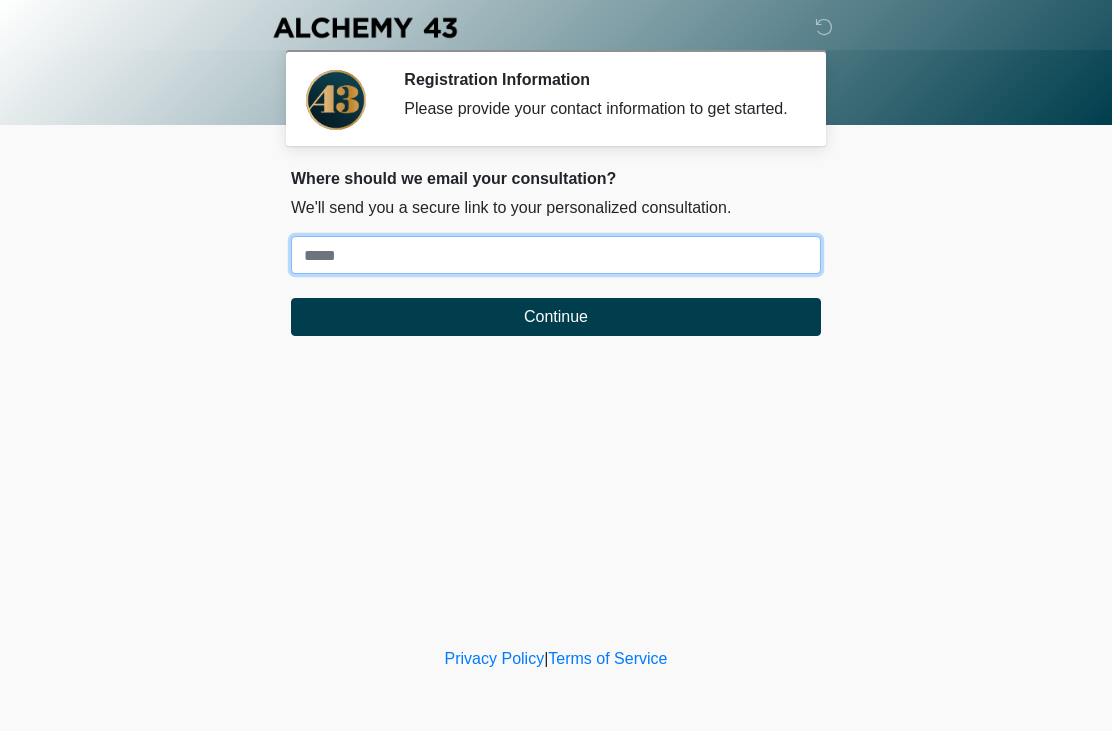 click on "Where should we email your treatment plan?" at bounding box center [556, 255] 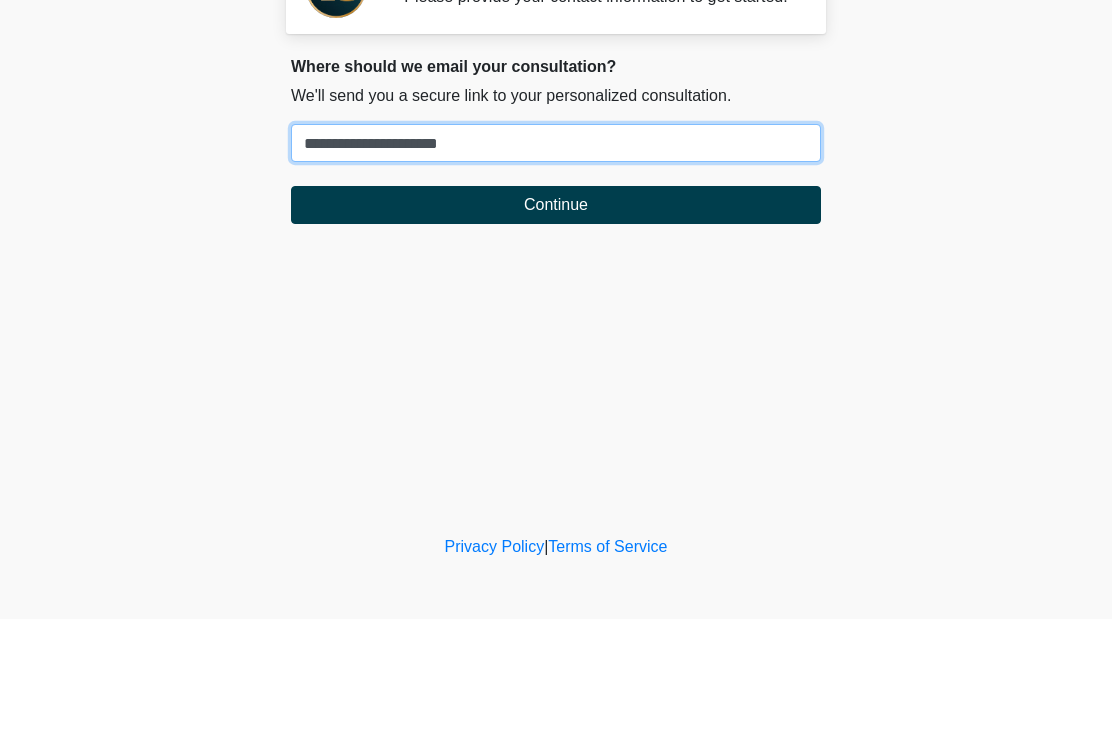 type on "**********" 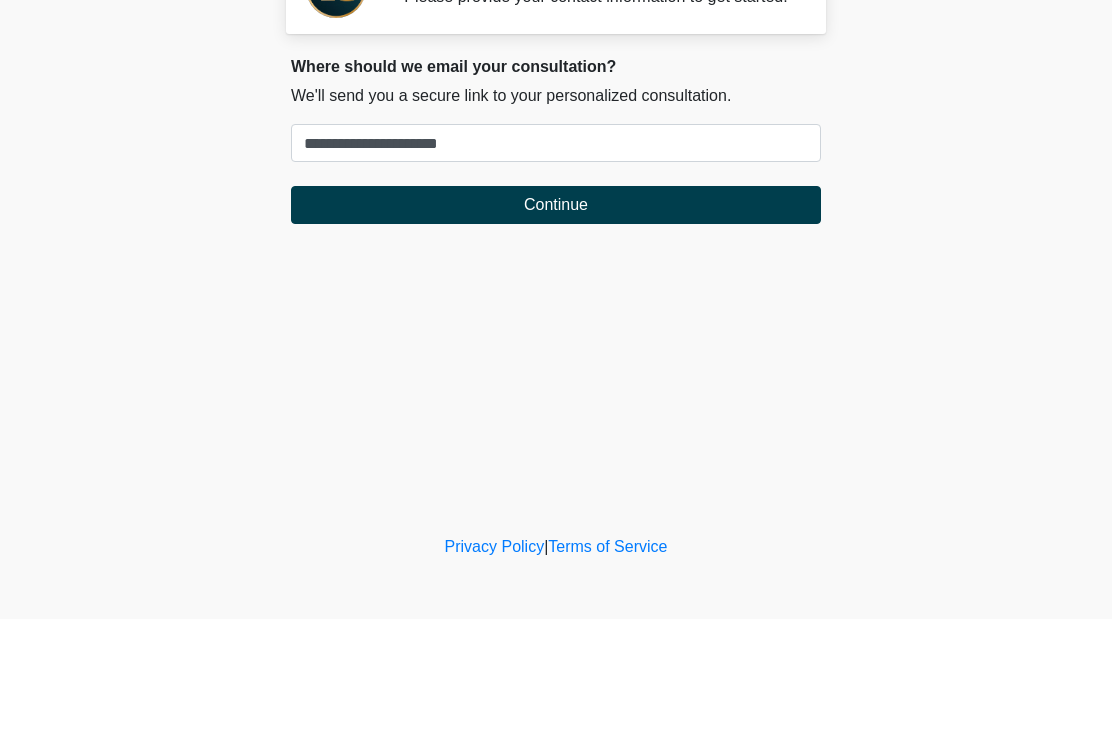 click on "Continue" at bounding box center [556, 317] 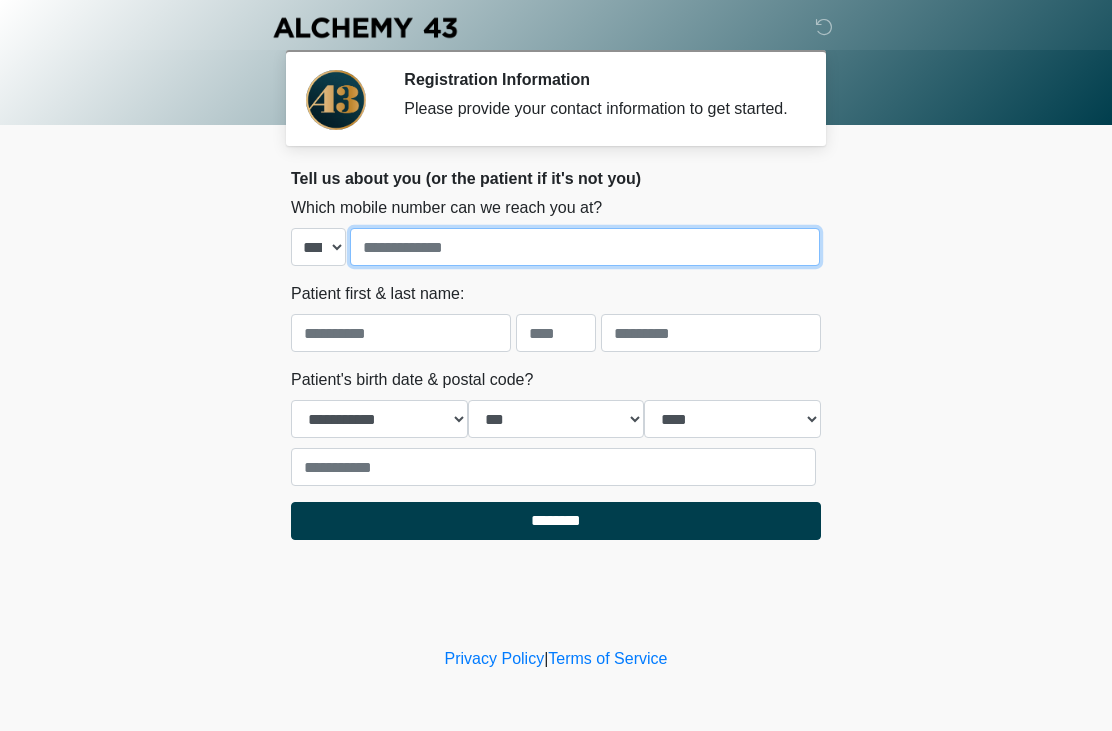 click at bounding box center [585, 247] 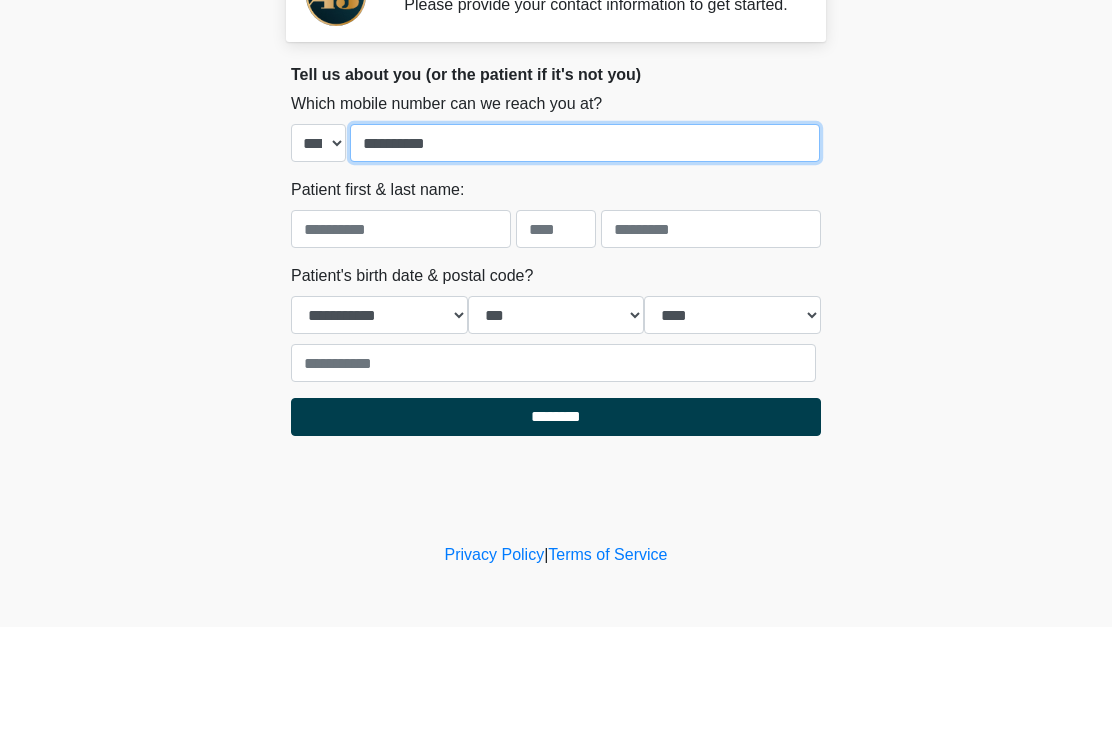 type on "**********" 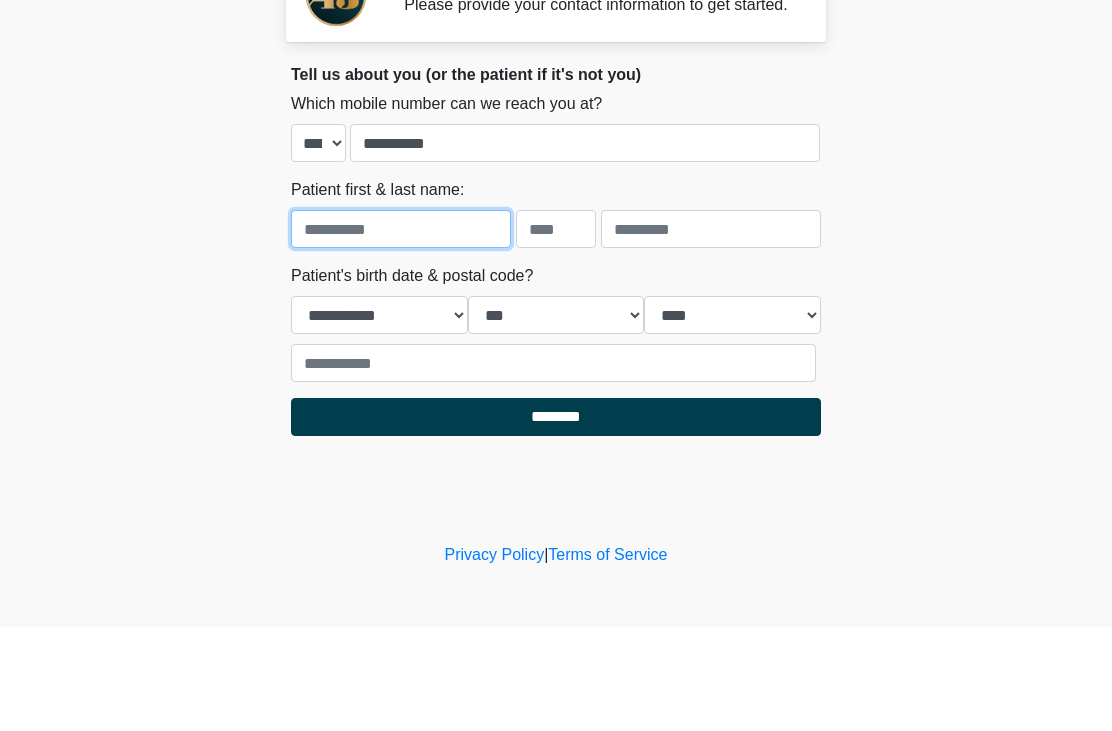 click at bounding box center (401, 333) 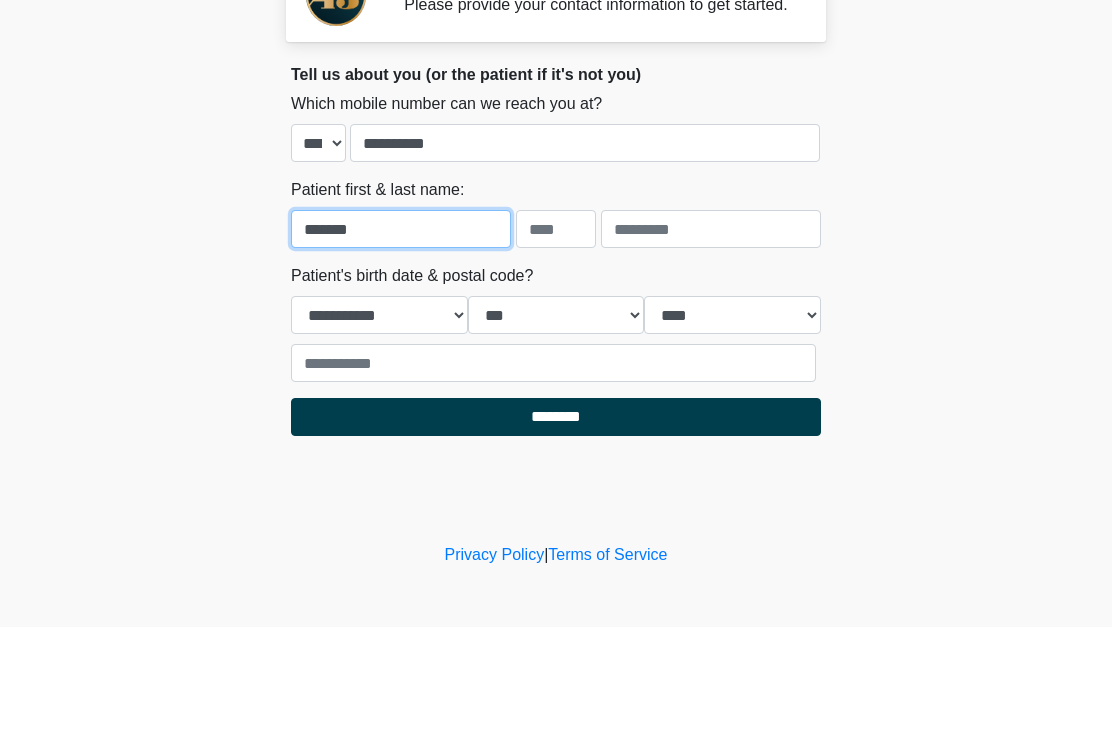 type on "*******" 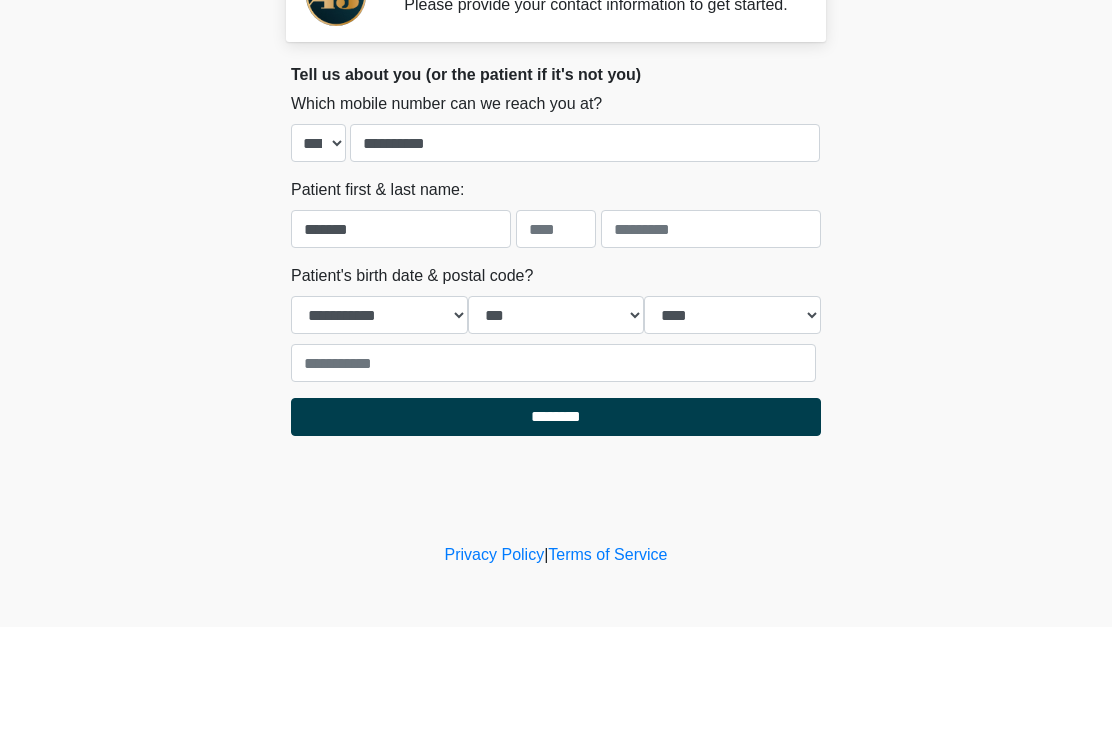 click at bounding box center (711, 333) 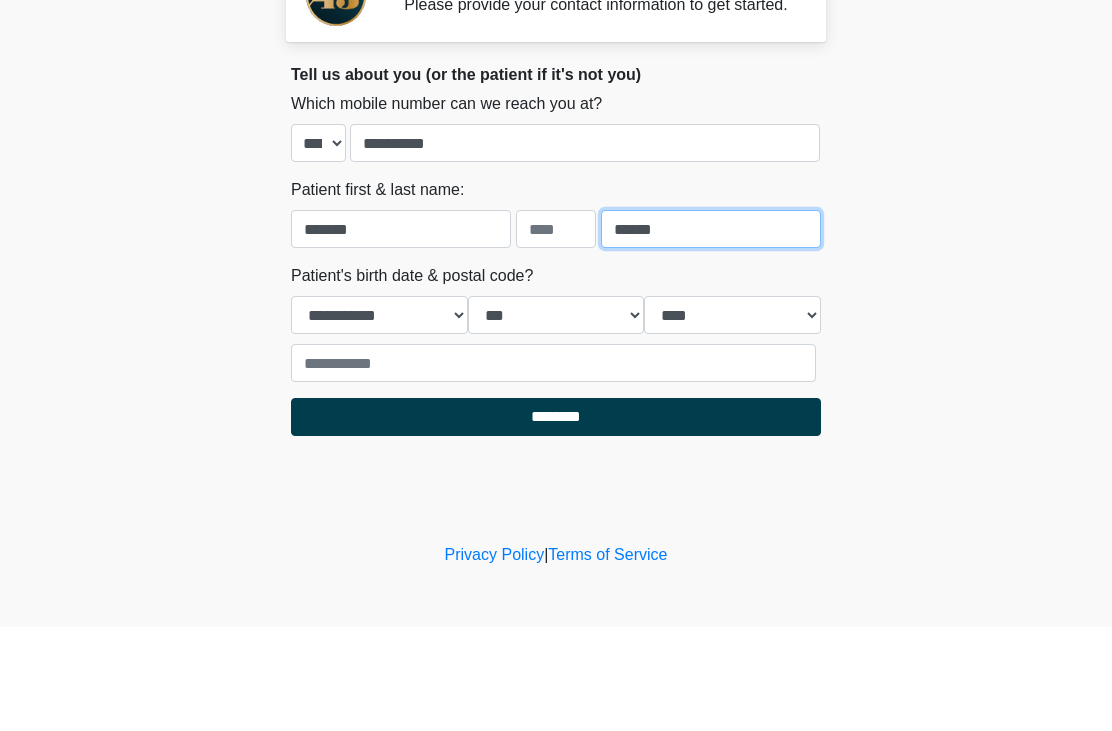 type on "******" 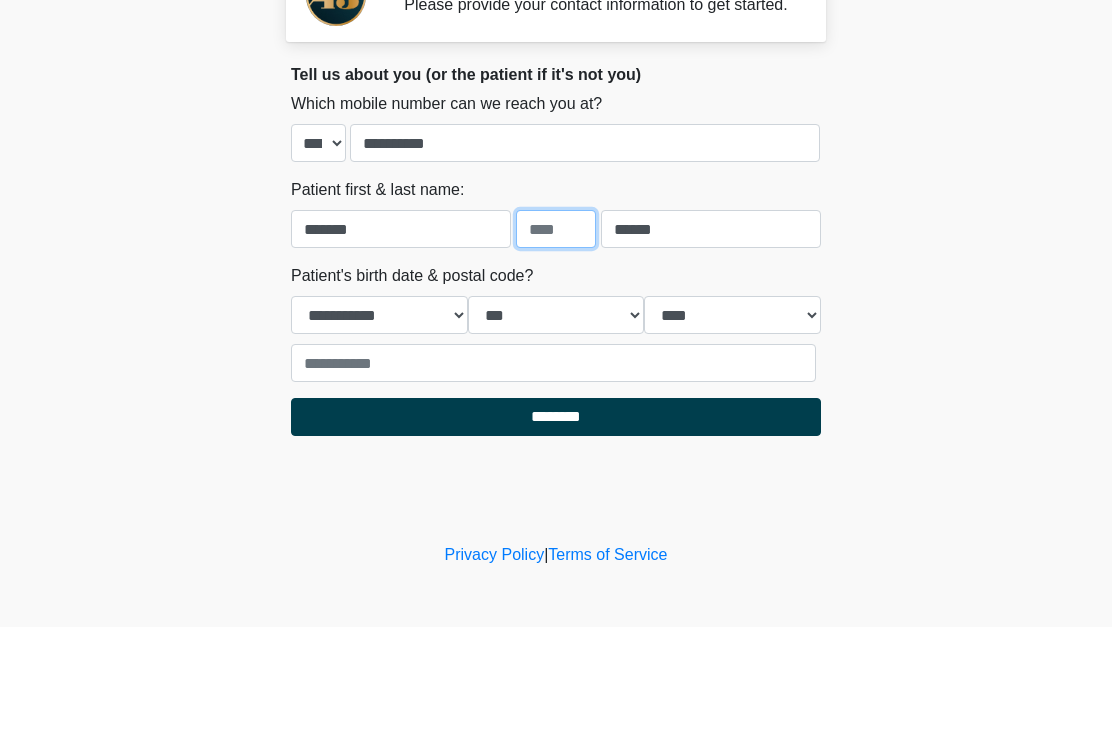 click at bounding box center [556, 333] 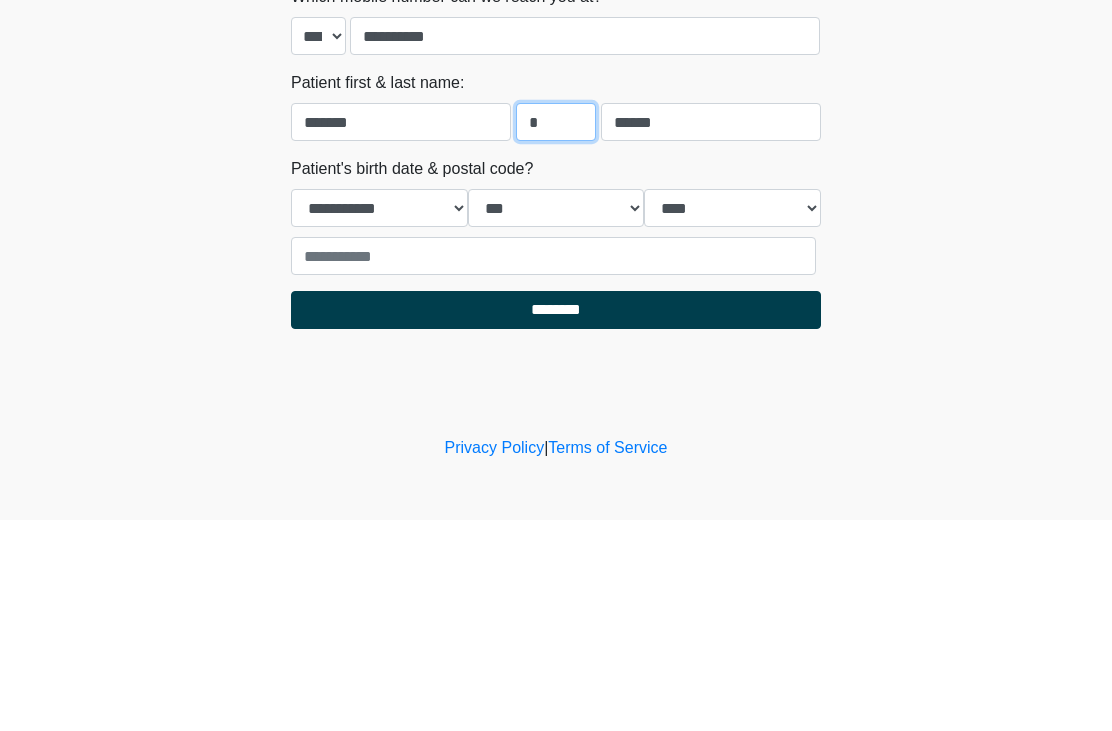 type on "*" 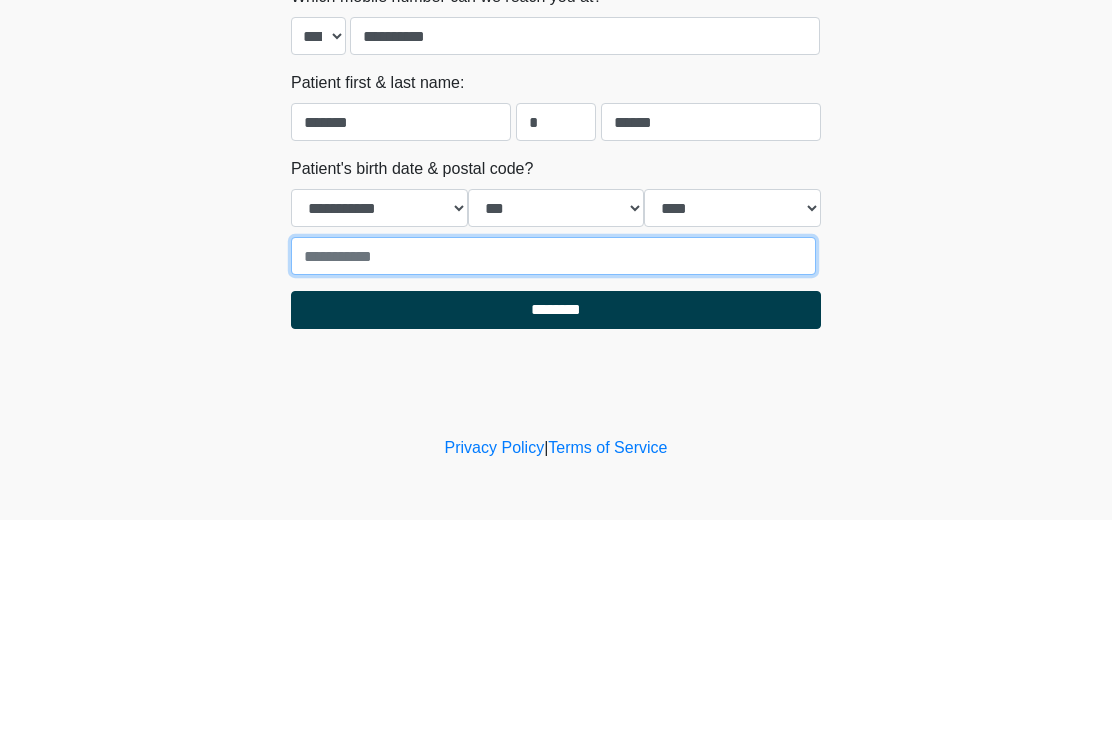 click at bounding box center [553, 467] 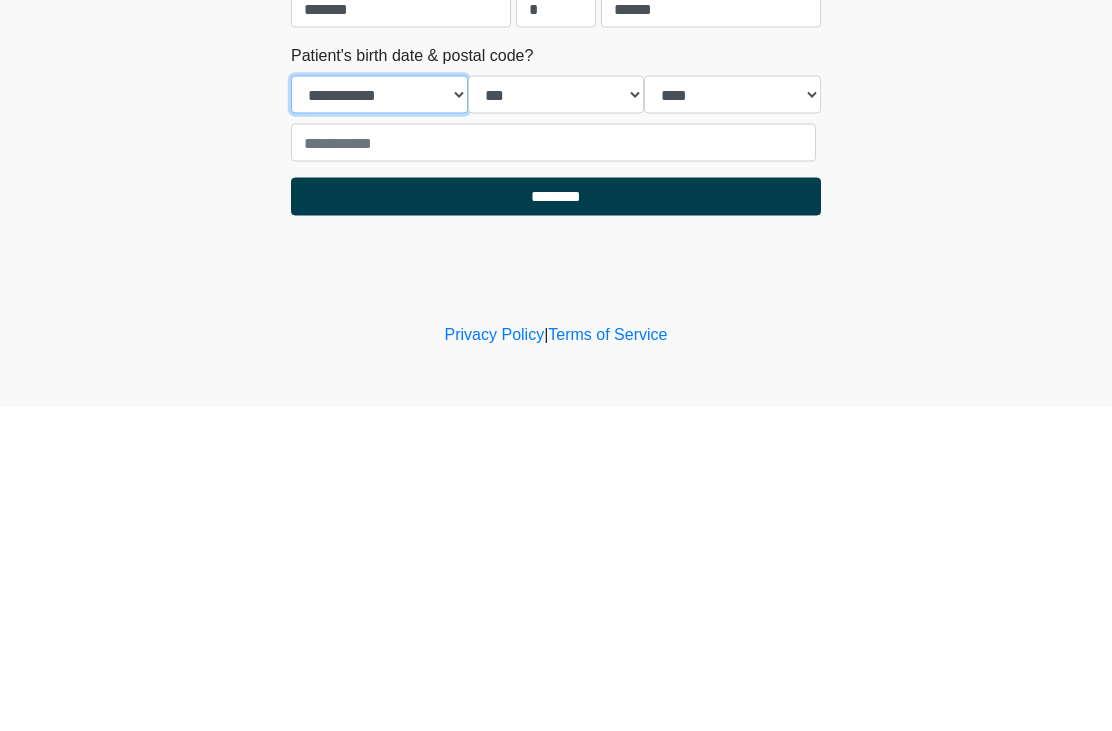 click on "**********" at bounding box center (379, 419) 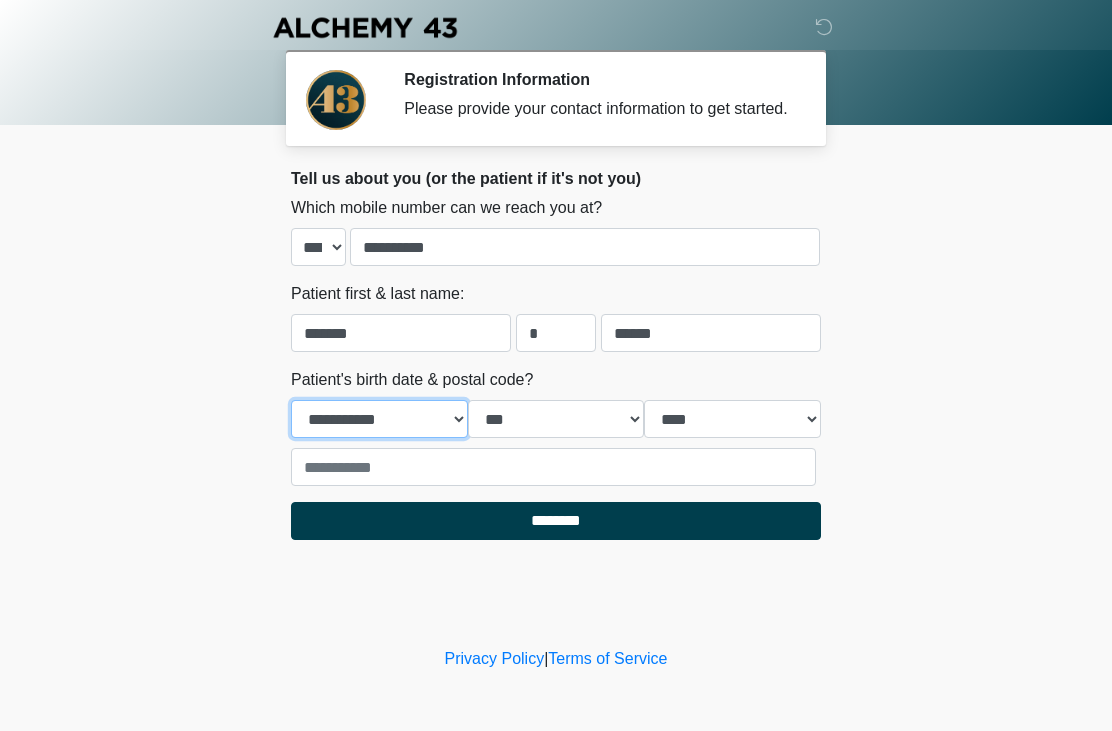 select on "*" 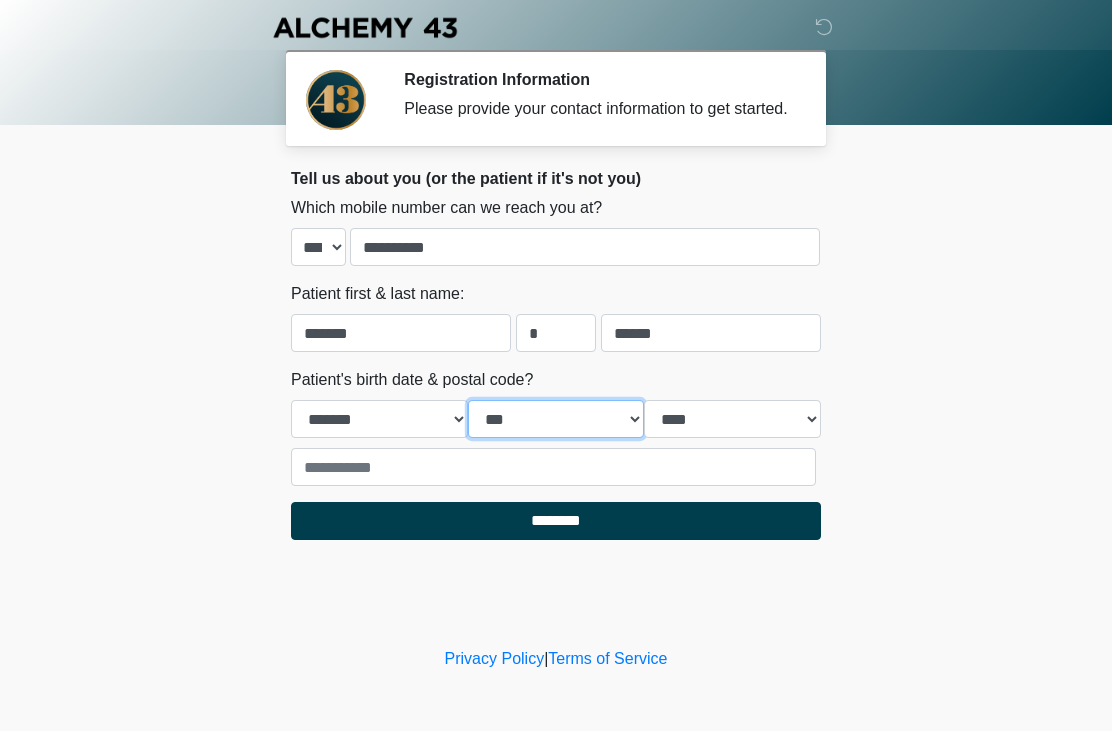 click on "***
*
*
*
*
*
*
*
*
*
**
**
**
**
**
**
**
**
**
**
**
**
**
**
**
**
**
**
**
**
**
**" at bounding box center [556, 419] 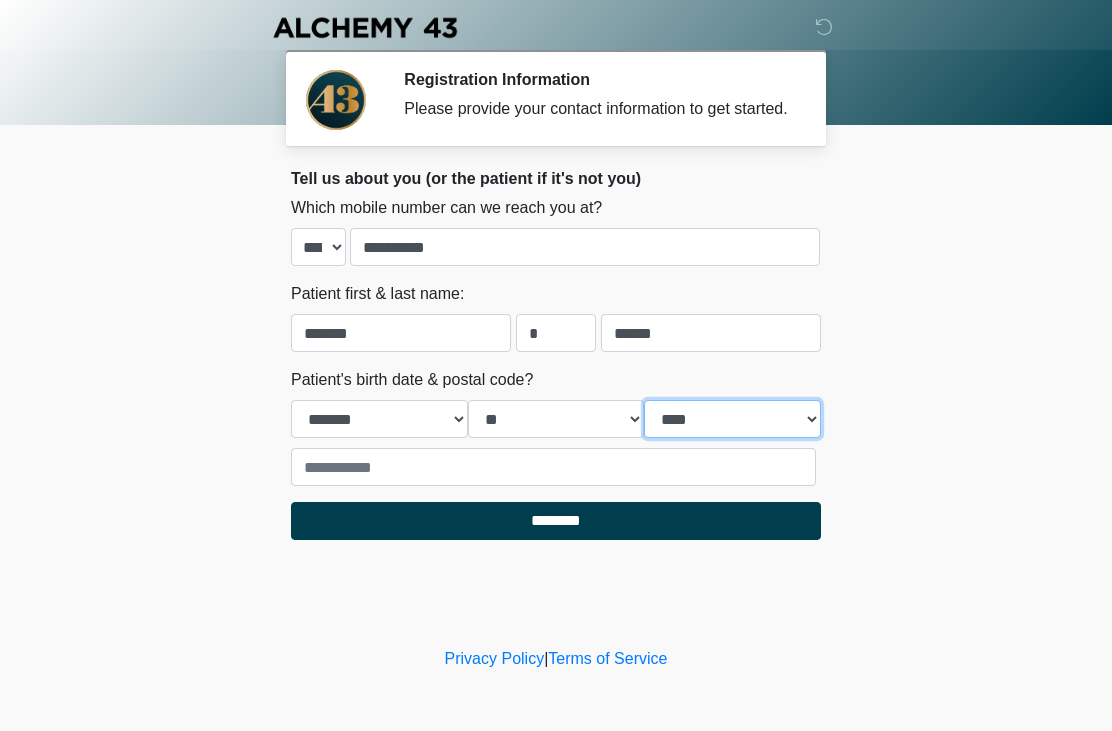 click on "****
****
****
****
****
****
****
****
****
****
****
****
****
****
****
****
****
****
****
****
****
****
****
****
****
****
****
****
****
****
****
****
****
****
****
****
****
****
****
****
****
****
****
****
****
****
****
****
****
****
****
****
****
****
****
****
****
****
****
****
****
****
****
****
****
****
****
****
****
****
****
****
****
****
****
****
****
****
****
****
****
****
****
****
****
****
****
****
****
****
****
****
****
****
****
****
****
****
****
****
****
****" at bounding box center (732, 419) 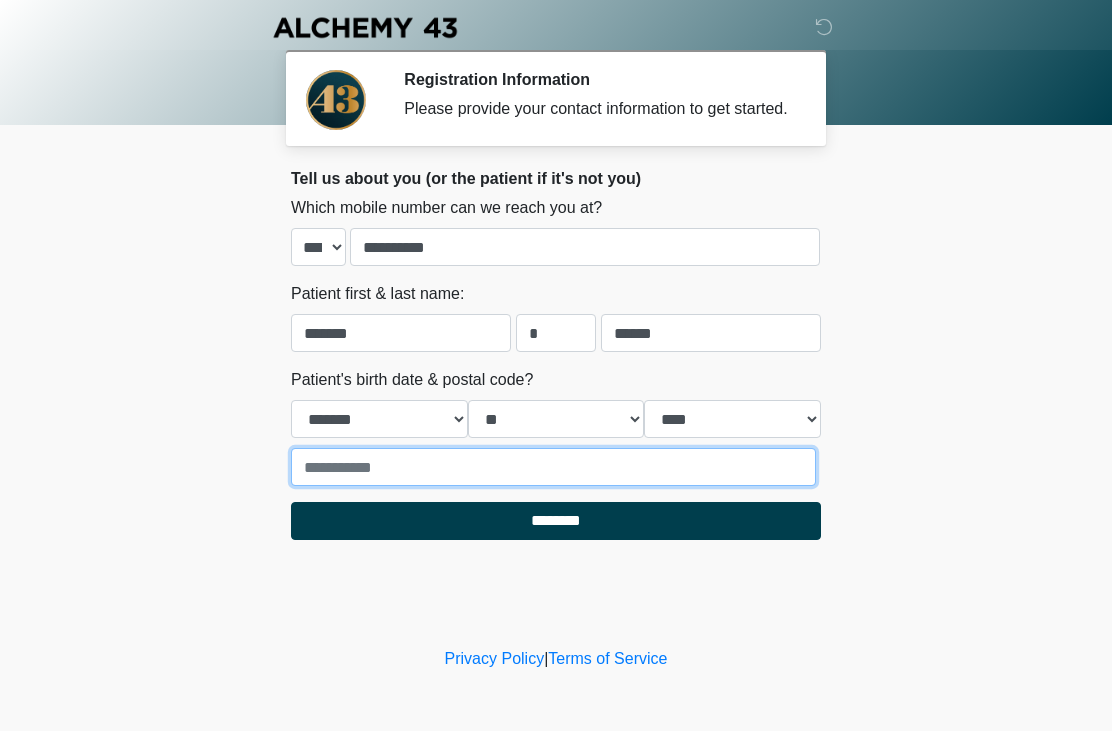 click at bounding box center [553, 467] 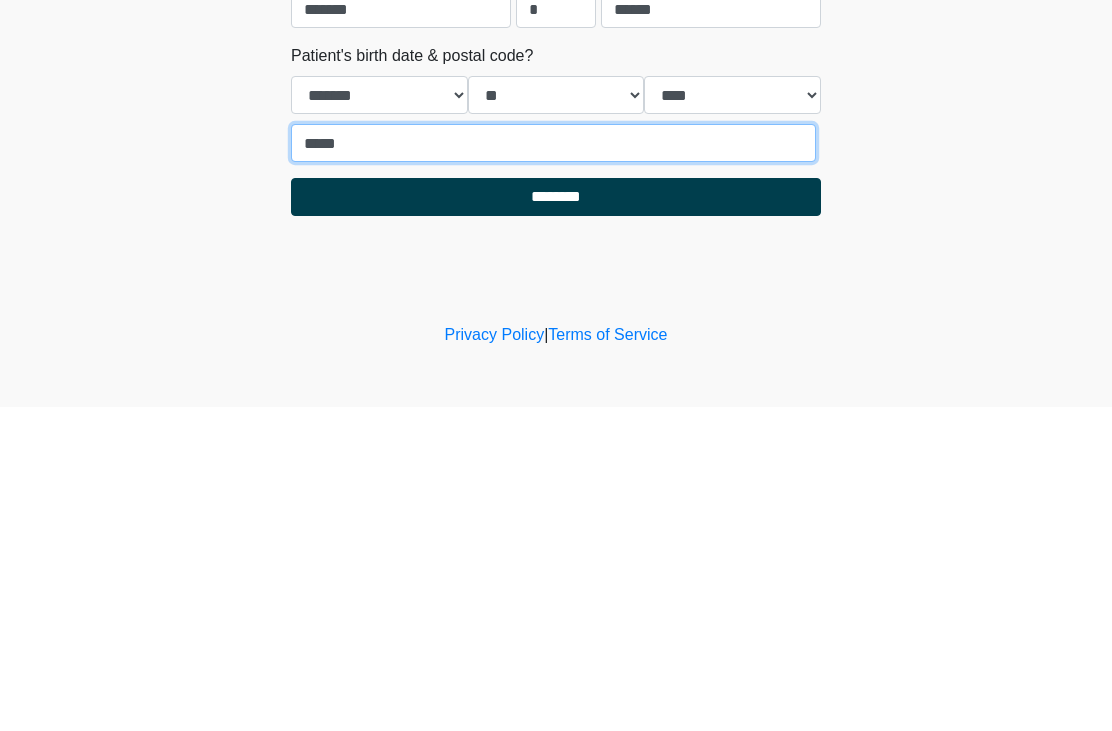 type on "*****" 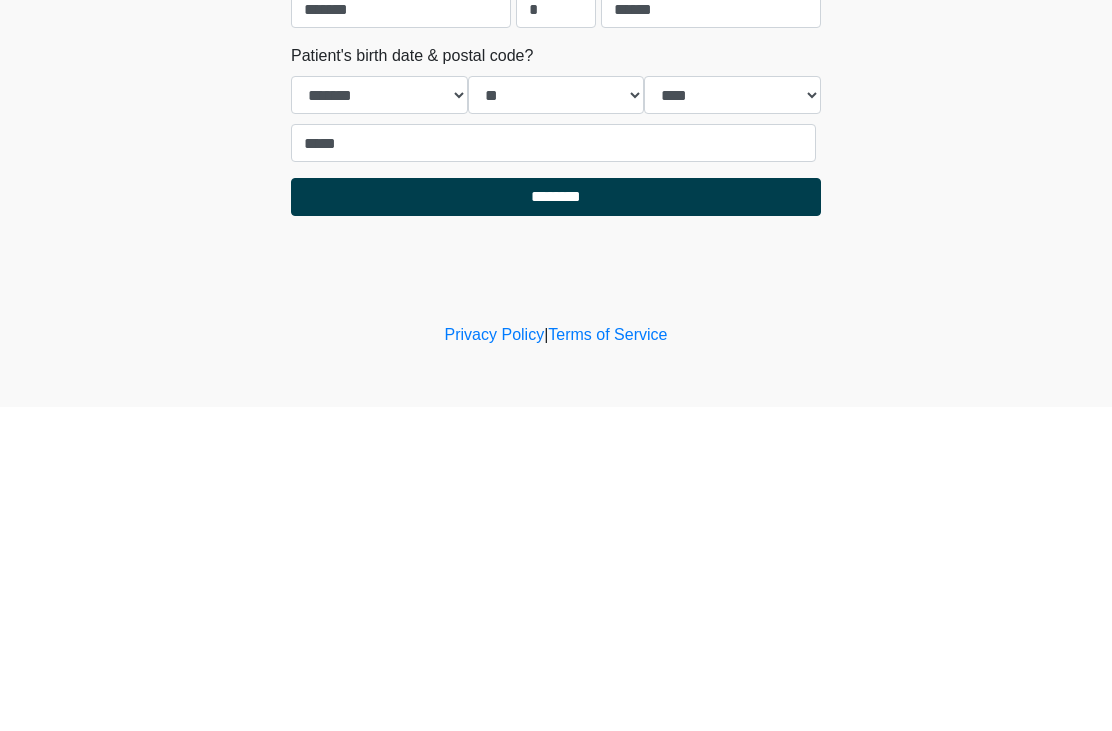 click on "********" at bounding box center (556, 521) 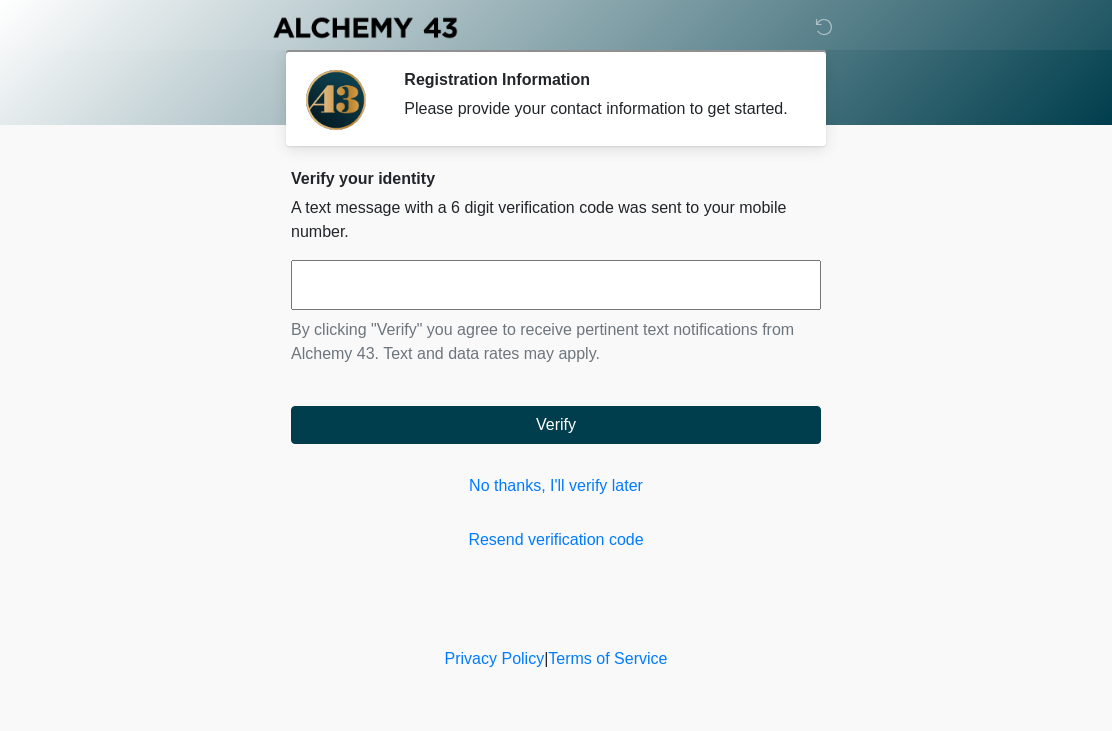 click at bounding box center (556, 285) 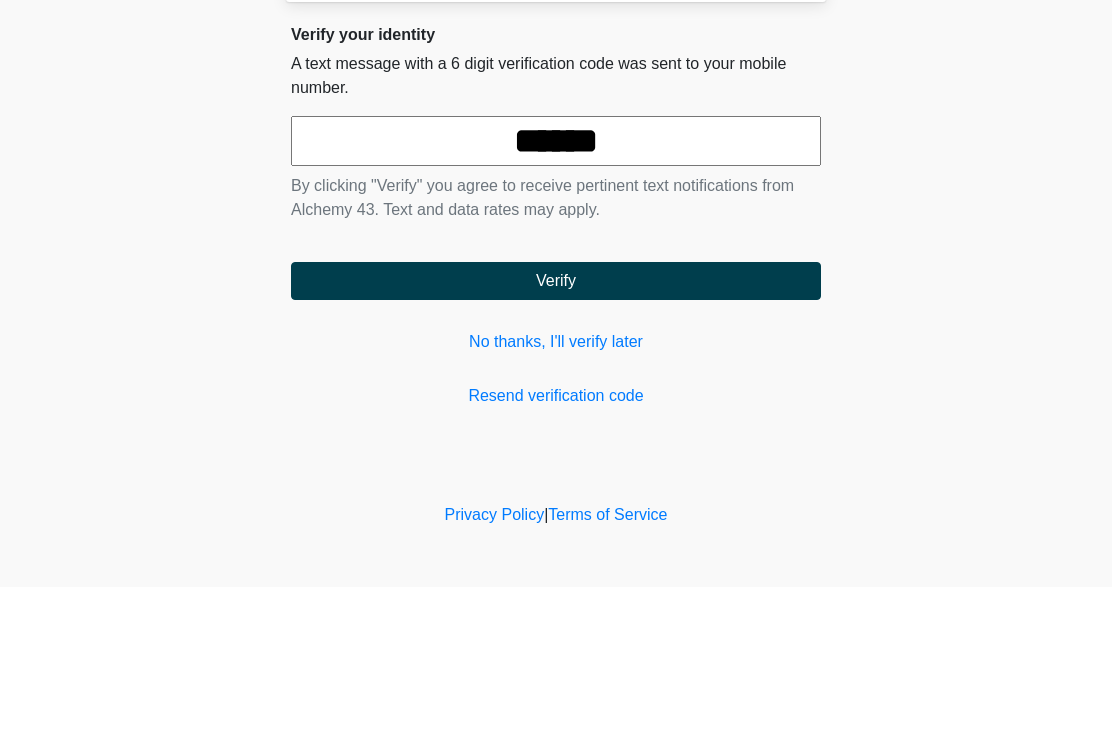 type on "******" 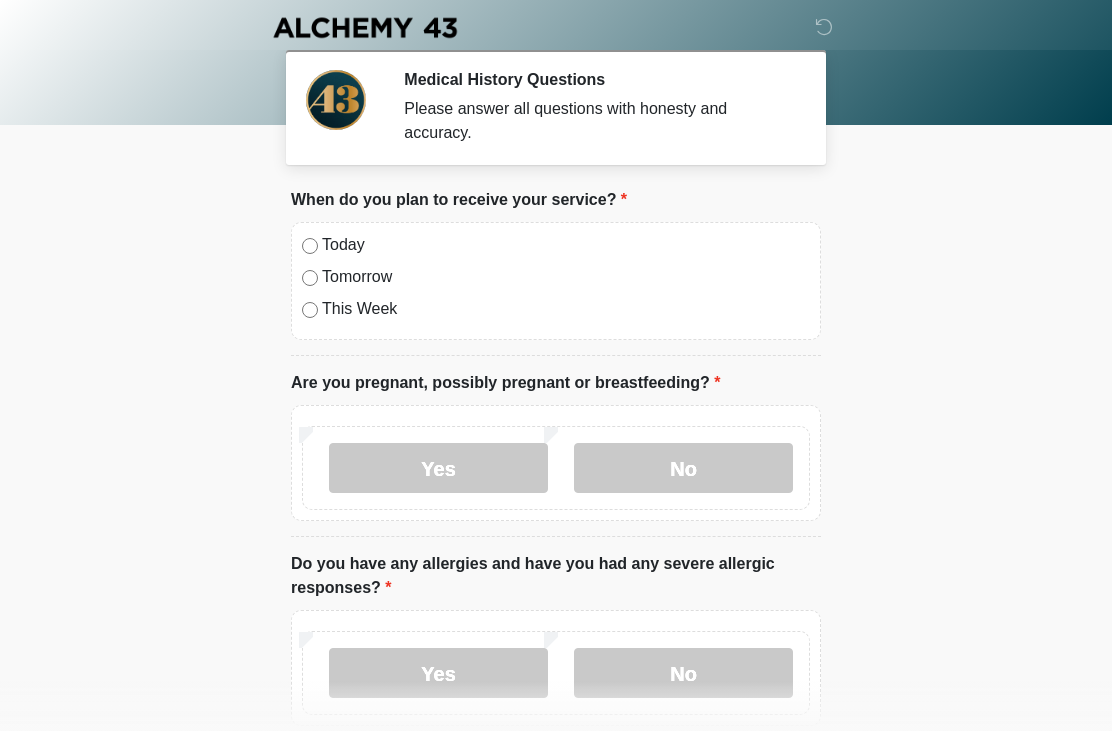 click on "No" at bounding box center (683, 468) 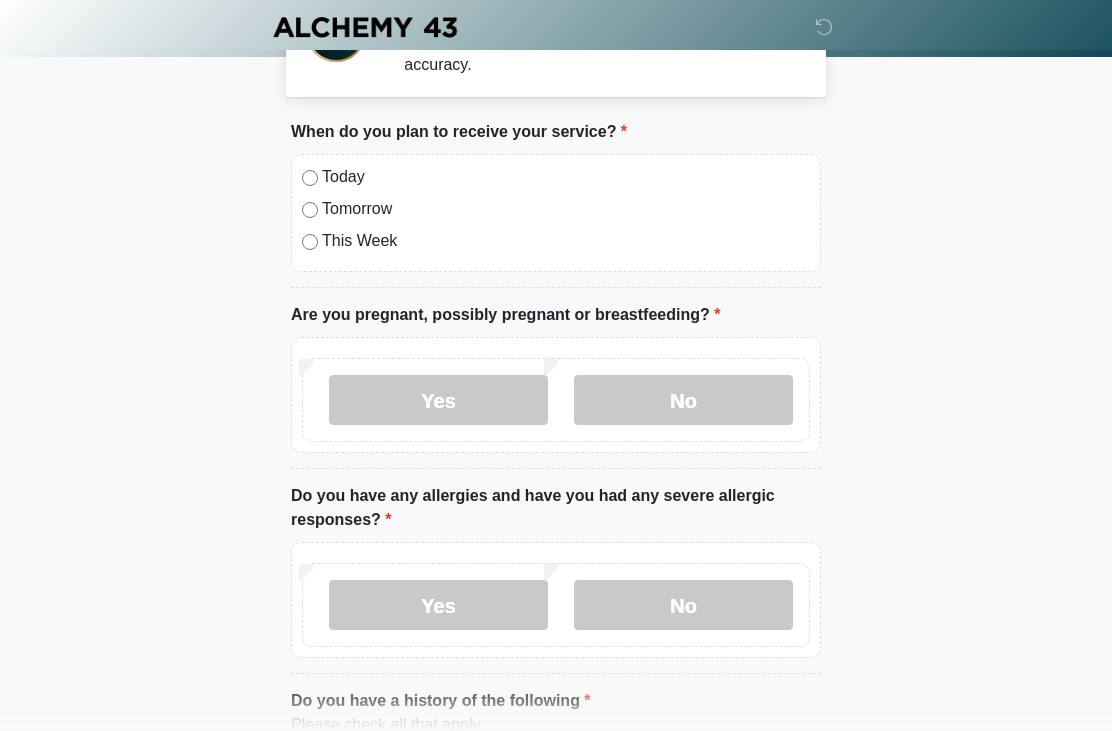 click on "No" at bounding box center [683, 606] 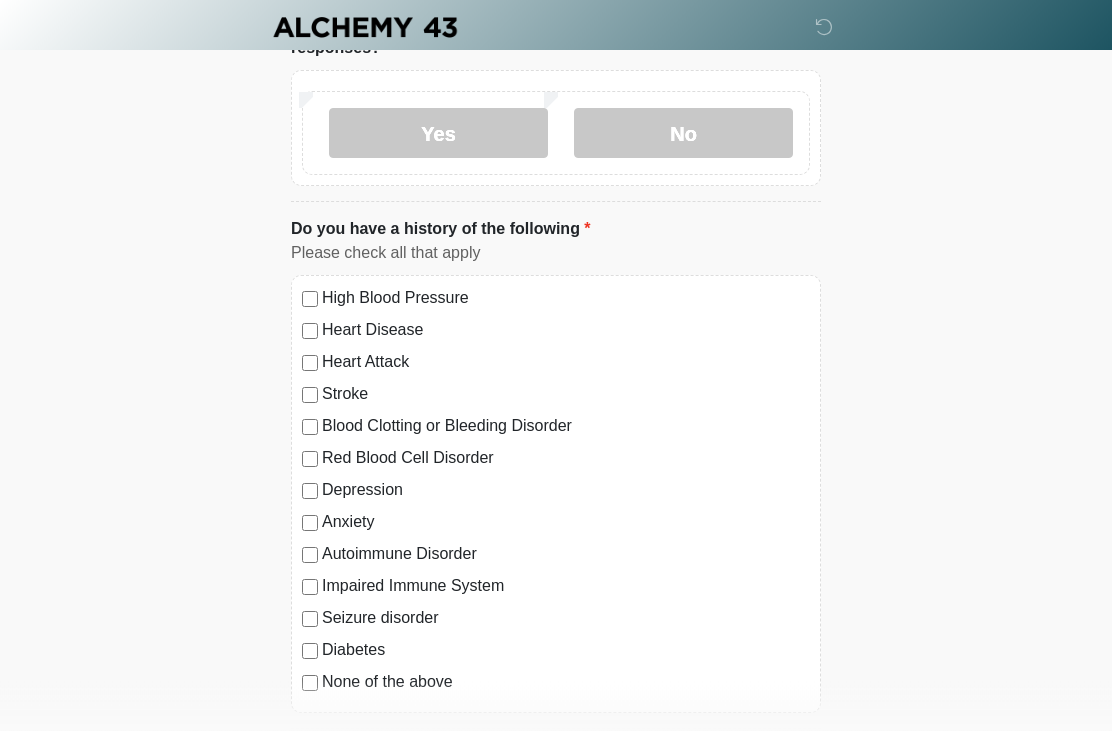 scroll, scrollTop: 672, scrollLeft: 0, axis: vertical 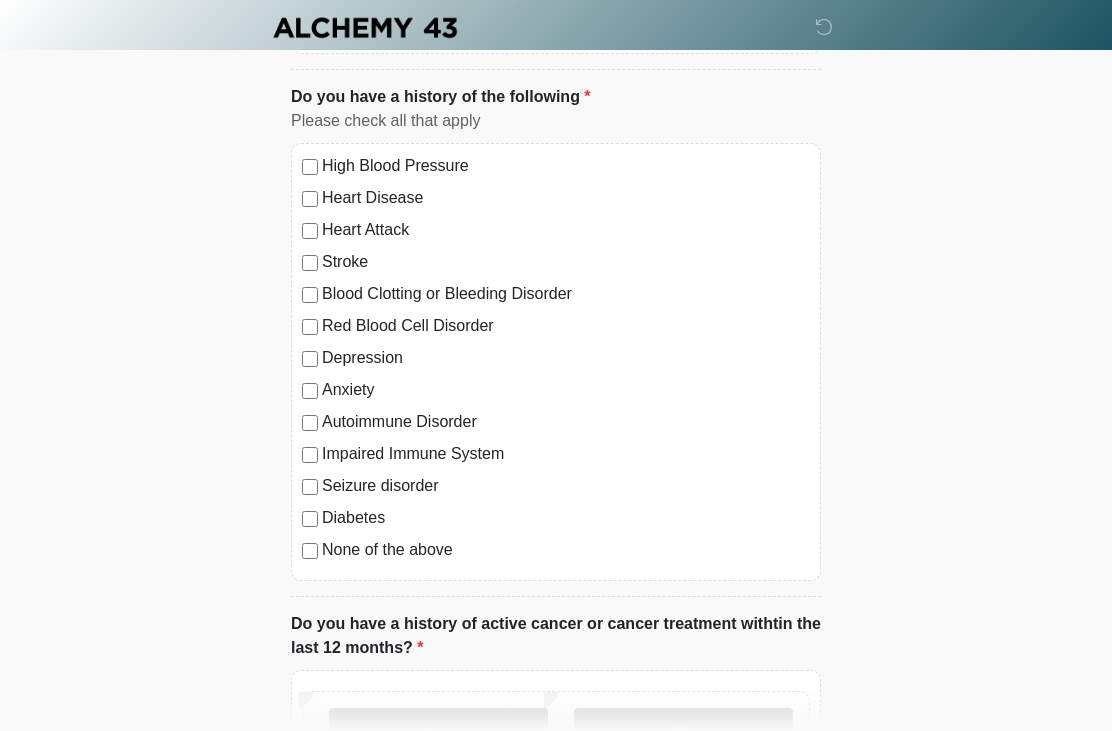 click on "High Blood Pressure
Heart Disease
Heart Attack
Stroke
Blood Clotting or Bleeding Disorder
Red Blood Cell Disorder
Depression" at bounding box center [556, 362] 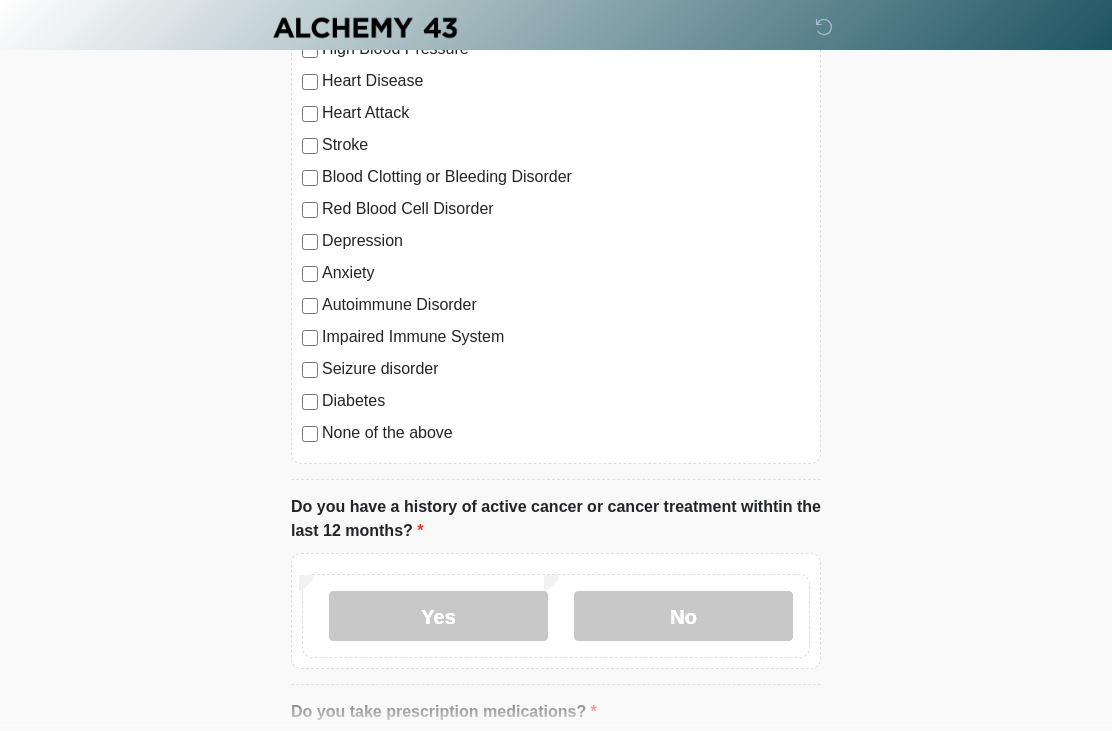 scroll, scrollTop: 903, scrollLeft: 0, axis: vertical 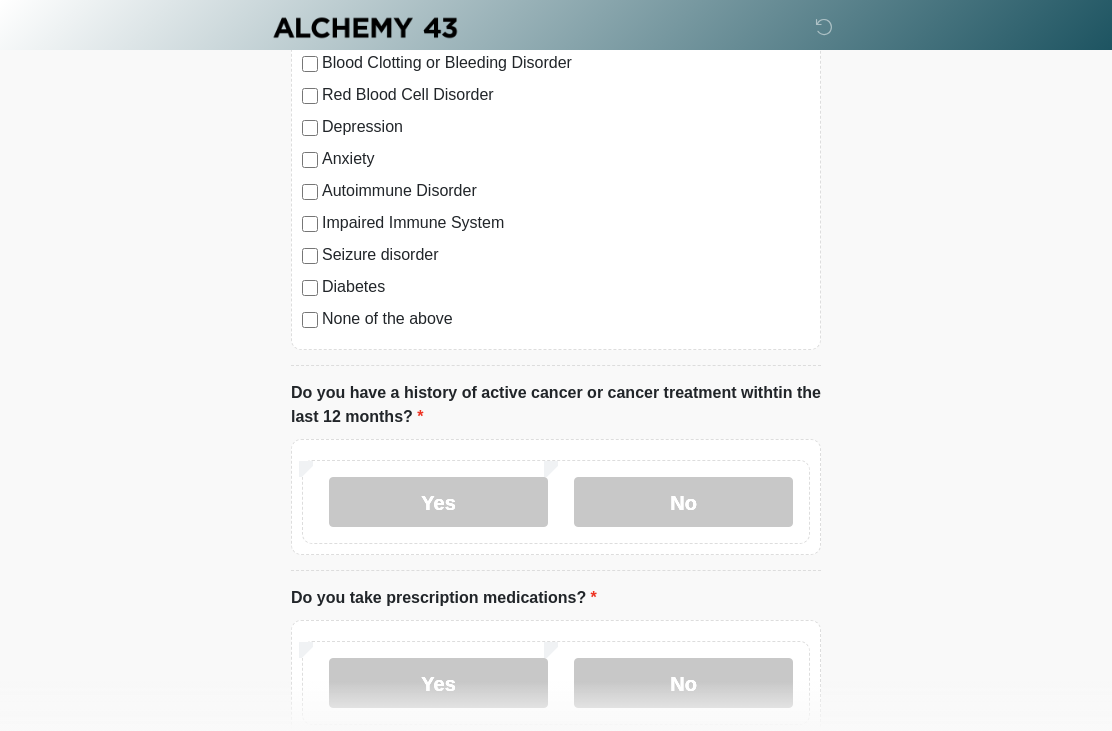 click on "No" at bounding box center [683, 502] 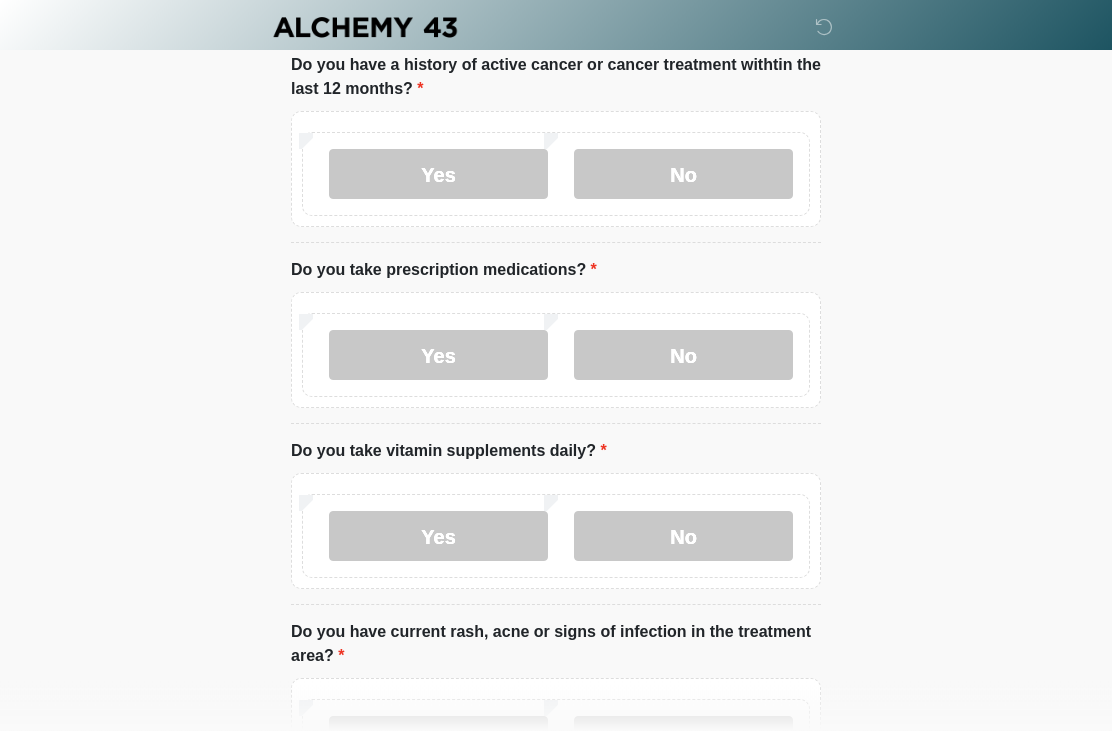 click on "No" at bounding box center (683, 537) 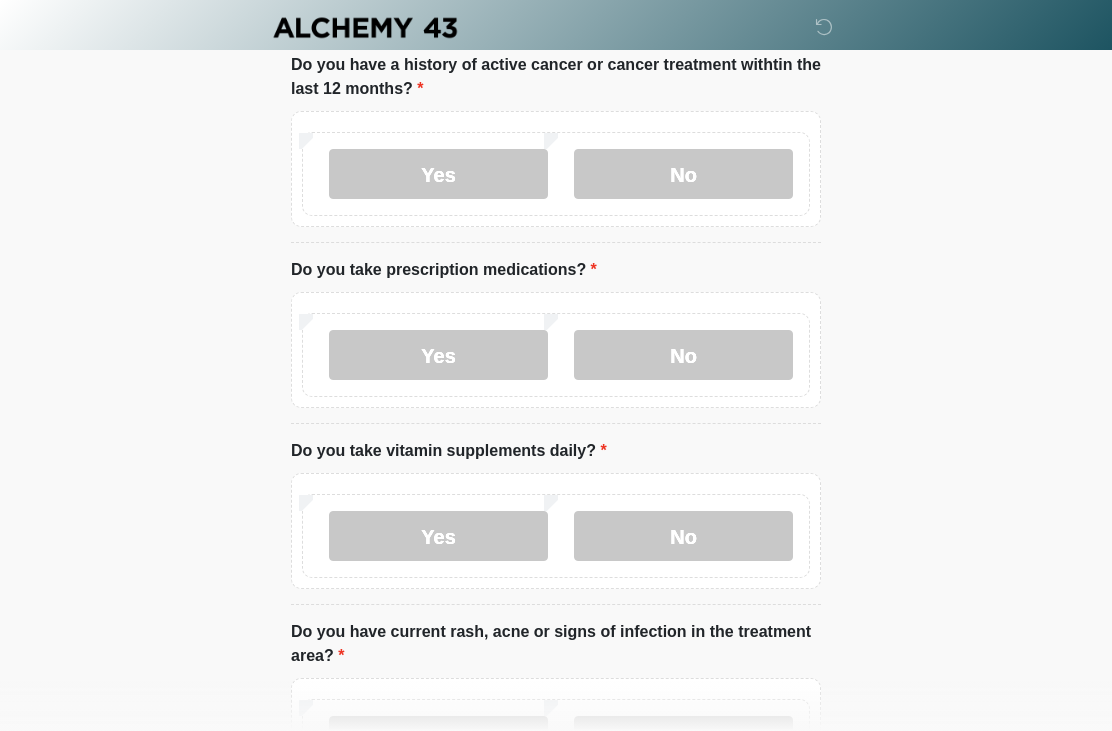 click on "No" at bounding box center (683, 741) 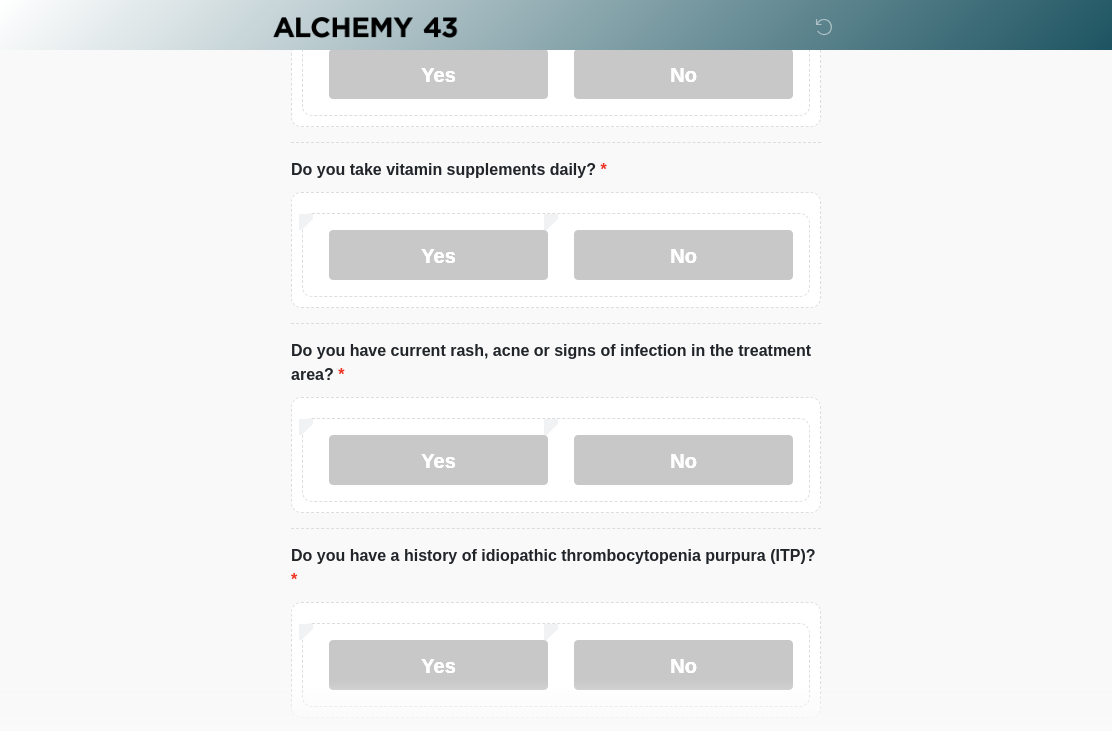 scroll, scrollTop: 1514, scrollLeft: 0, axis: vertical 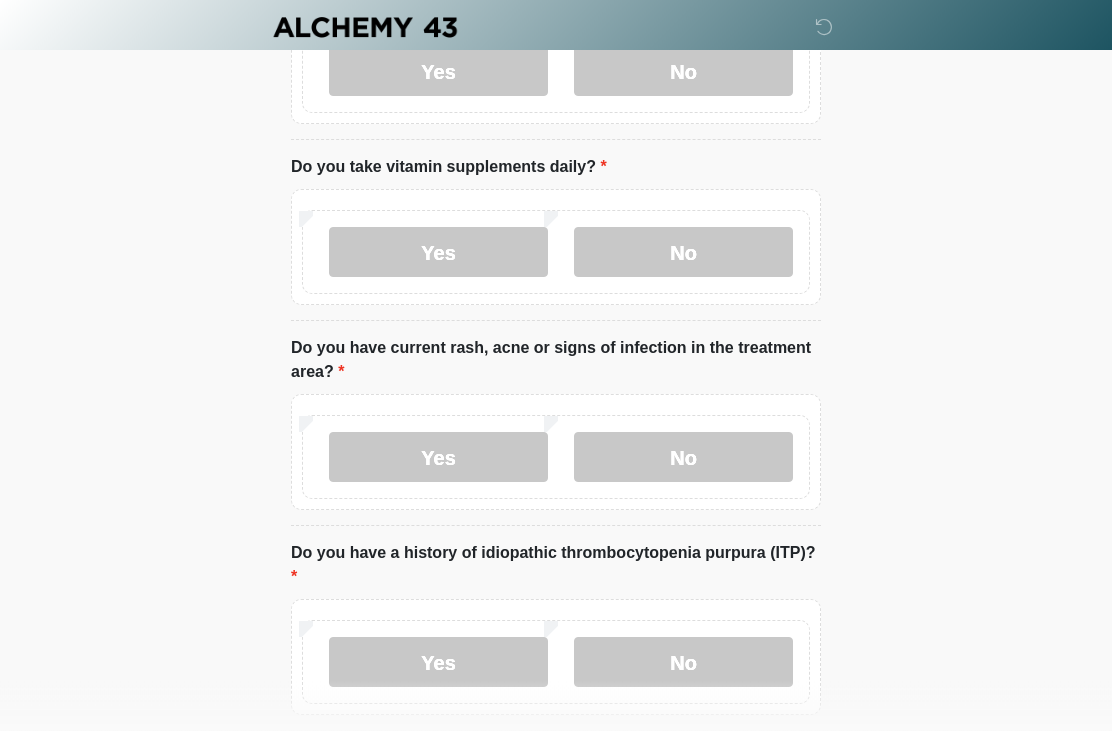click on "No" at bounding box center [683, 663] 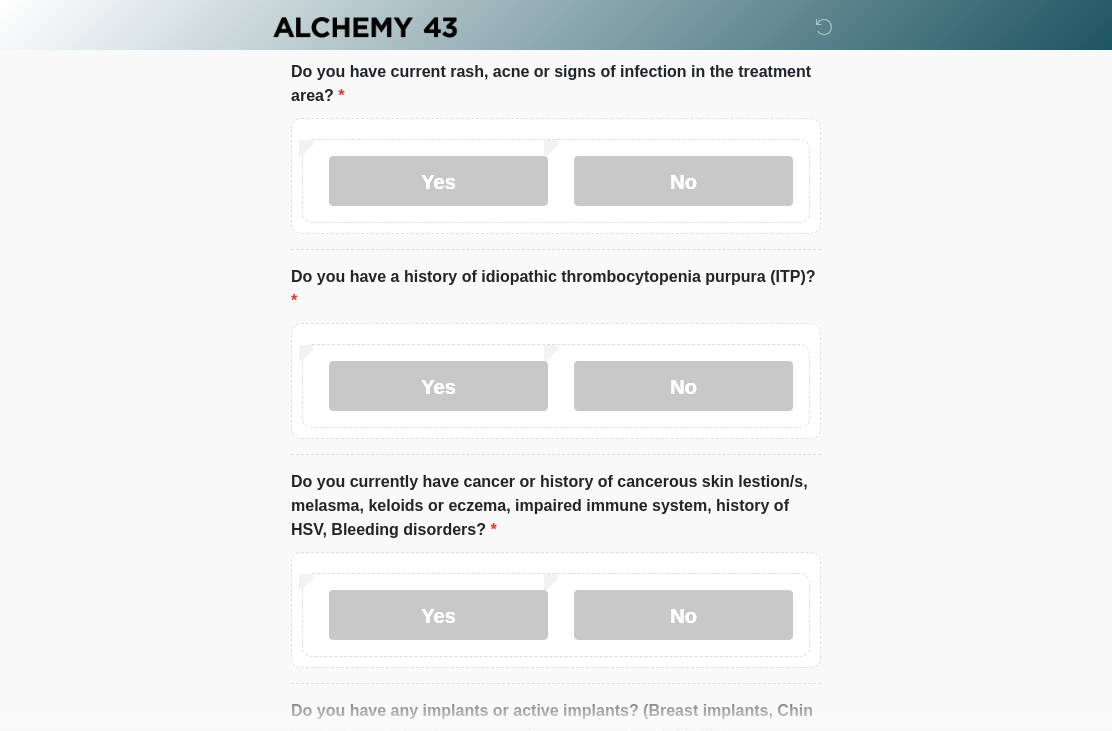 scroll, scrollTop: 1791, scrollLeft: 0, axis: vertical 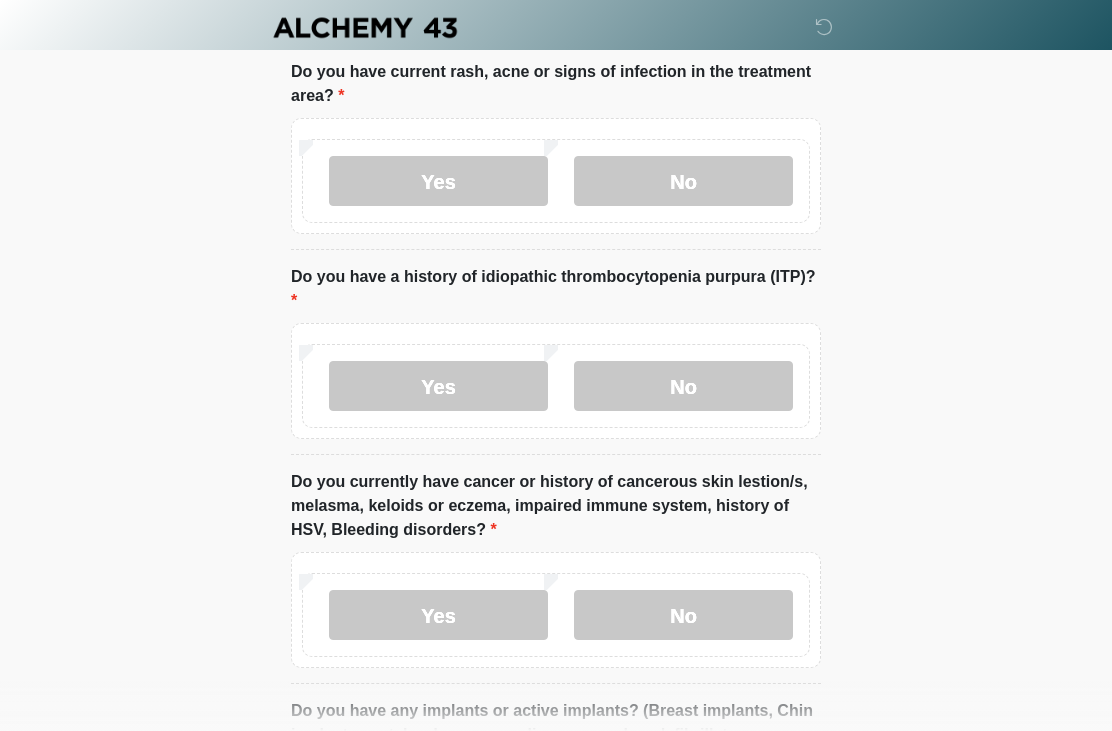click on "No" at bounding box center (683, 615) 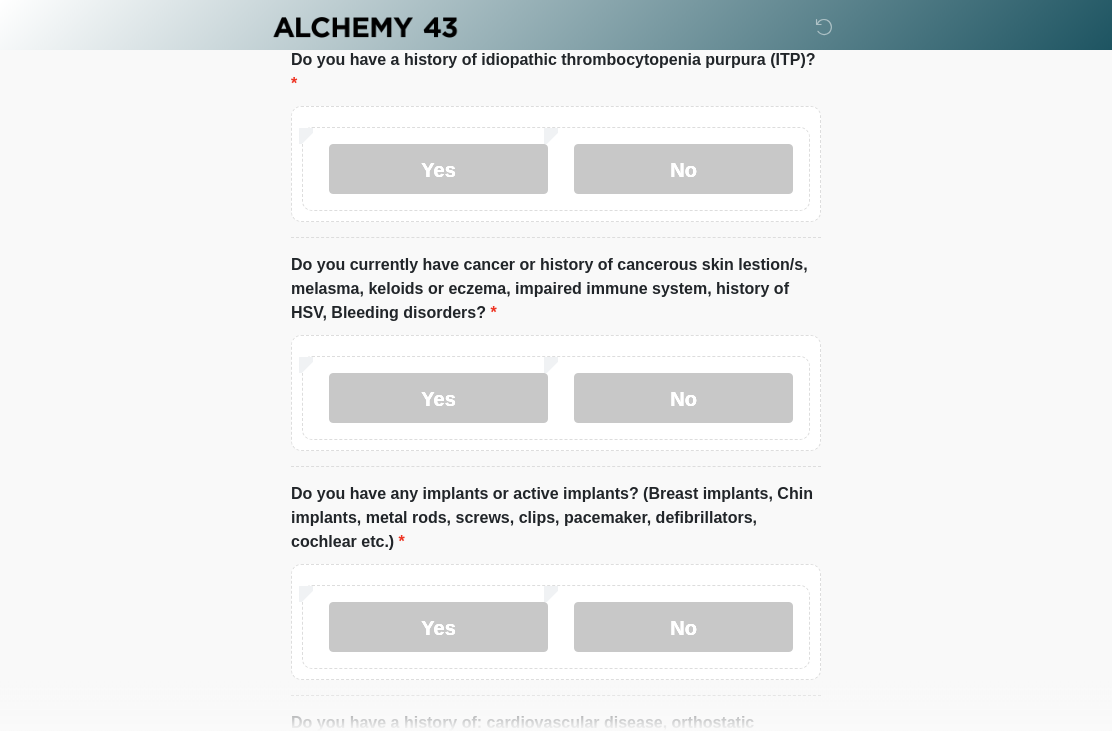 click on "No" at bounding box center (683, 628) 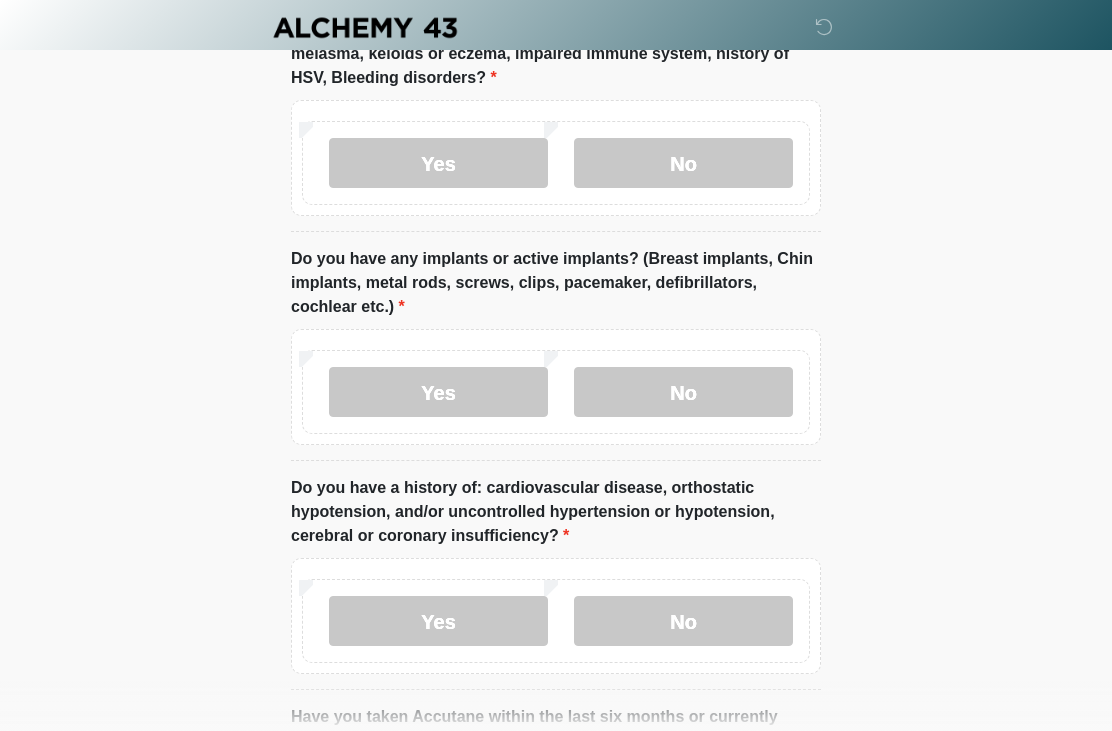 scroll, scrollTop: 2255, scrollLeft: 0, axis: vertical 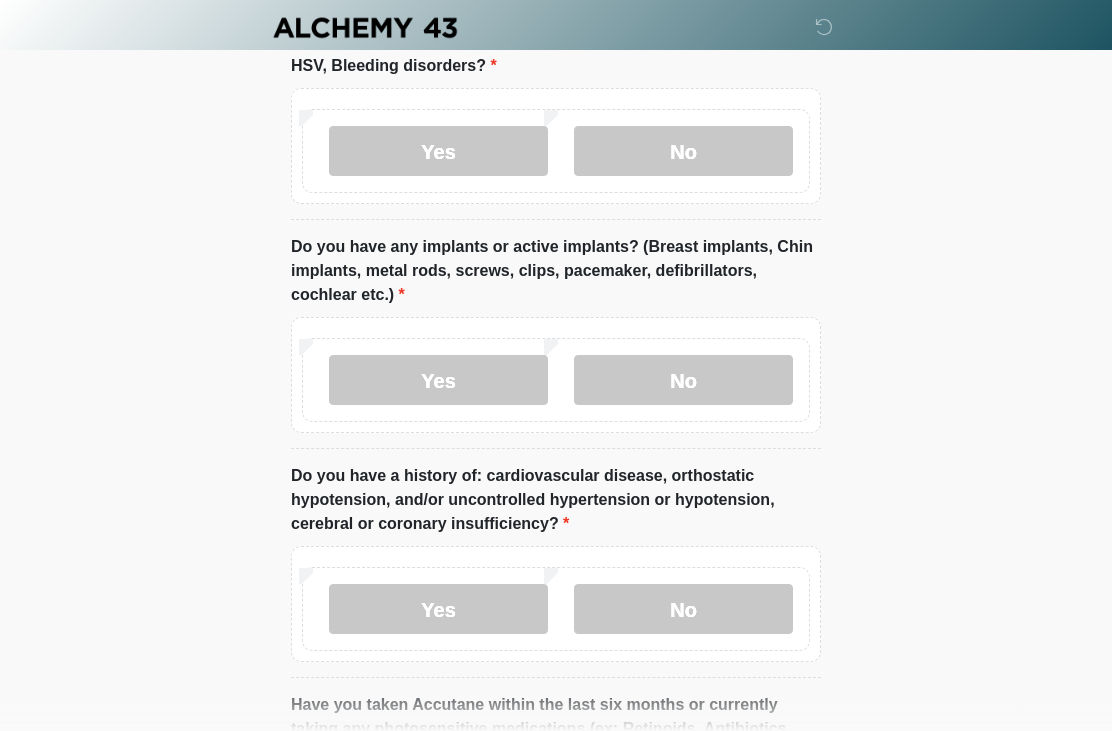 click on "No" at bounding box center (683, 609) 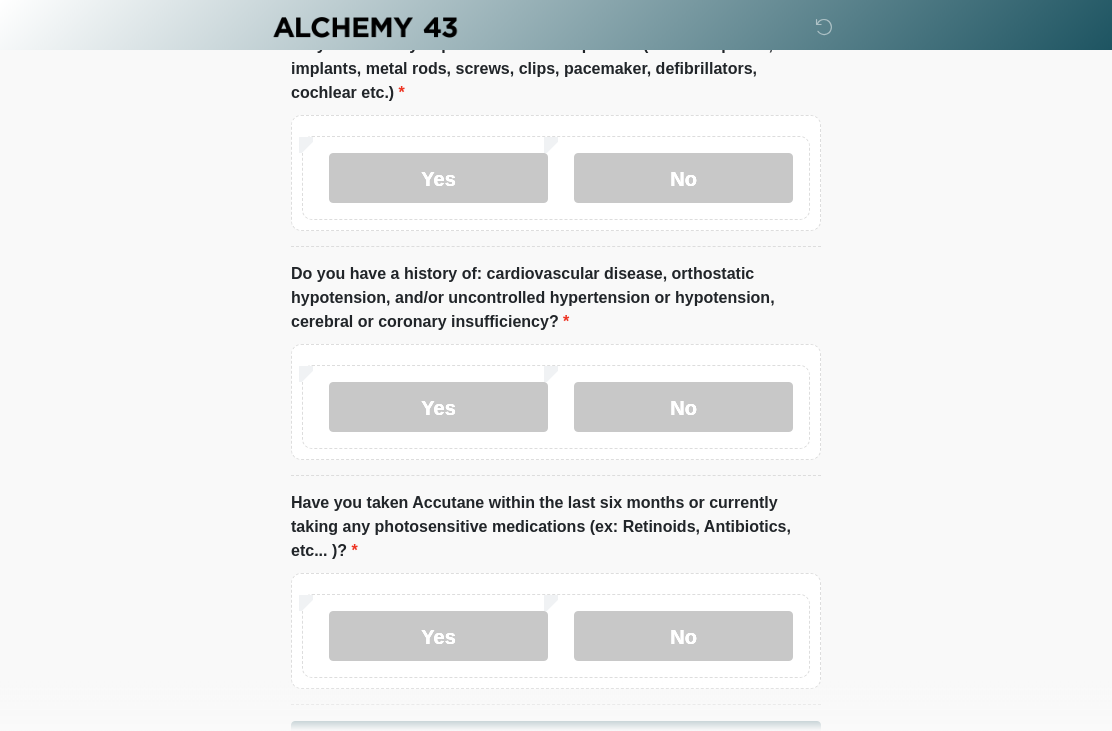 scroll, scrollTop: 2499, scrollLeft: 0, axis: vertical 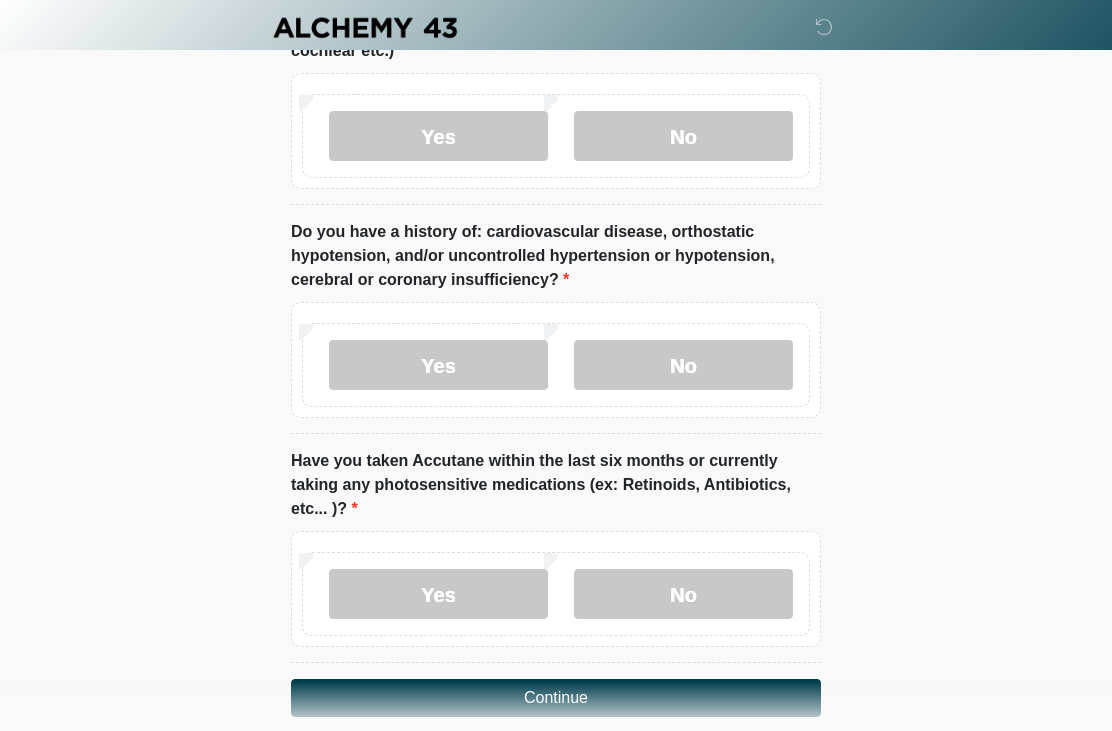 click on "No" at bounding box center [683, 594] 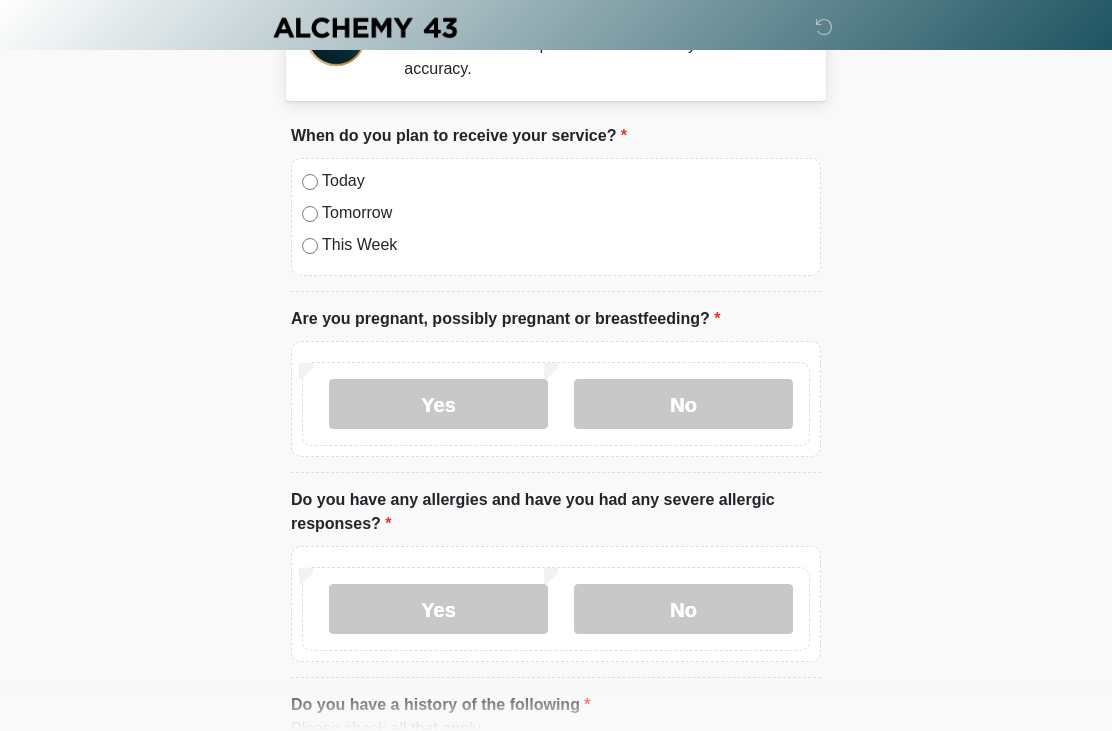 scroll, scrollTop: 0, scrollLeft: 0, axis: both 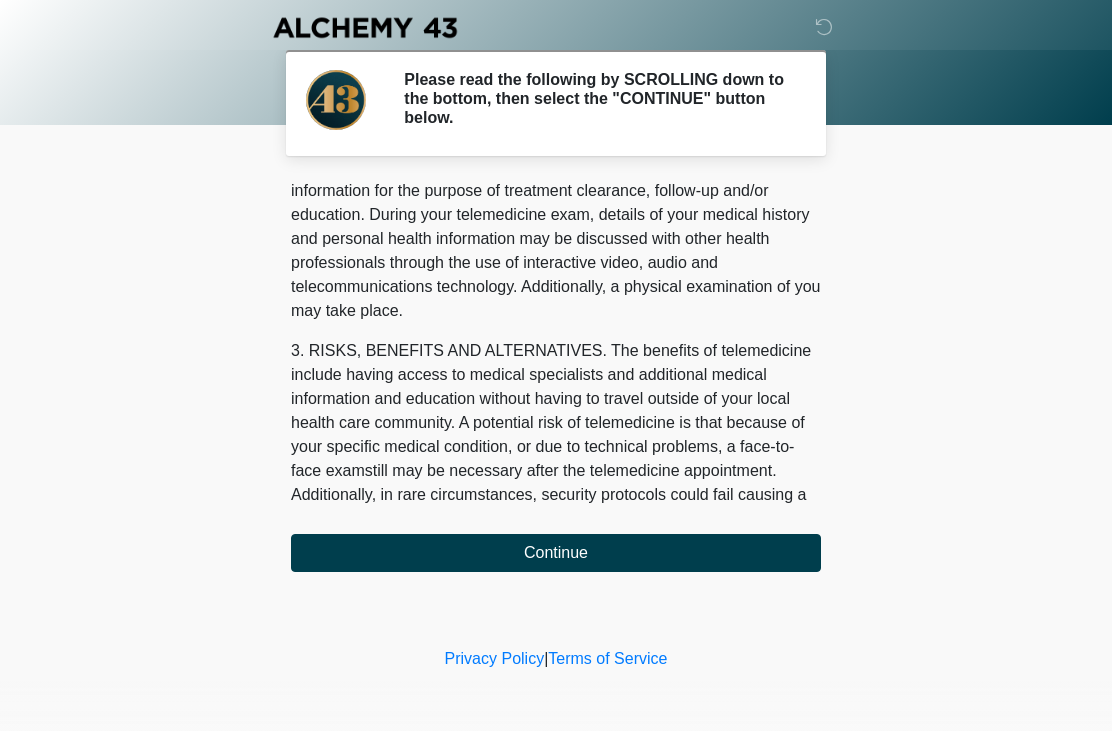 click on "Continue" at bounding box center [556, 553] 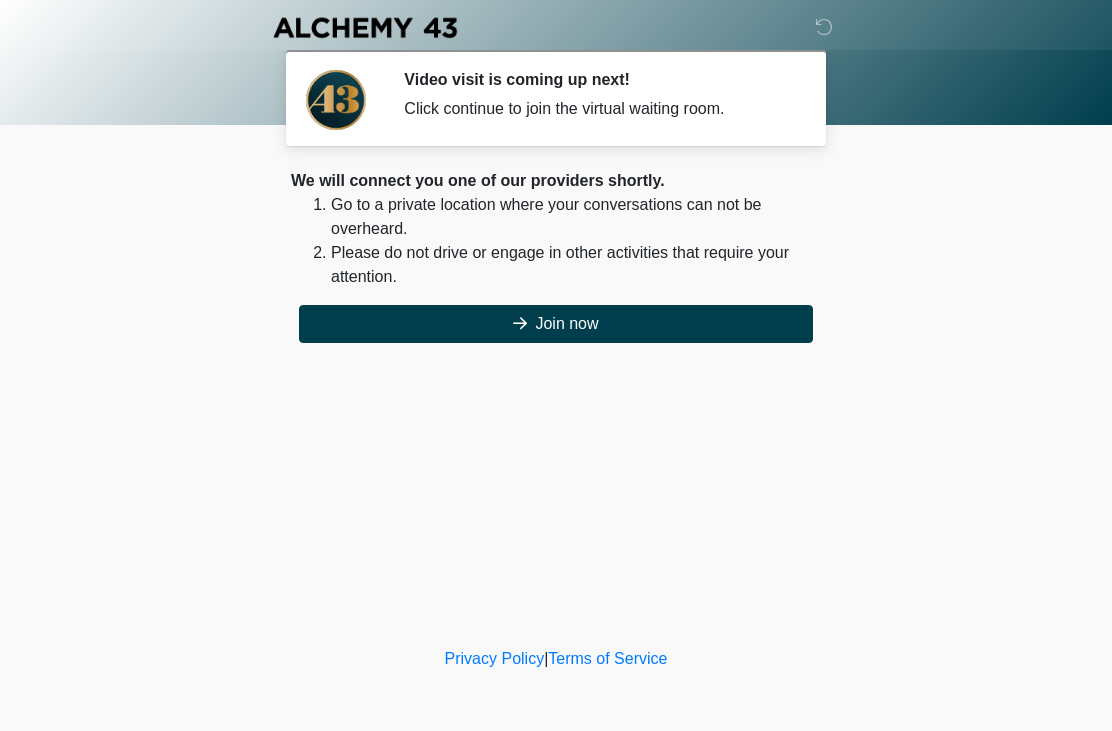click on "Join now" at bounding box center [556, 324] 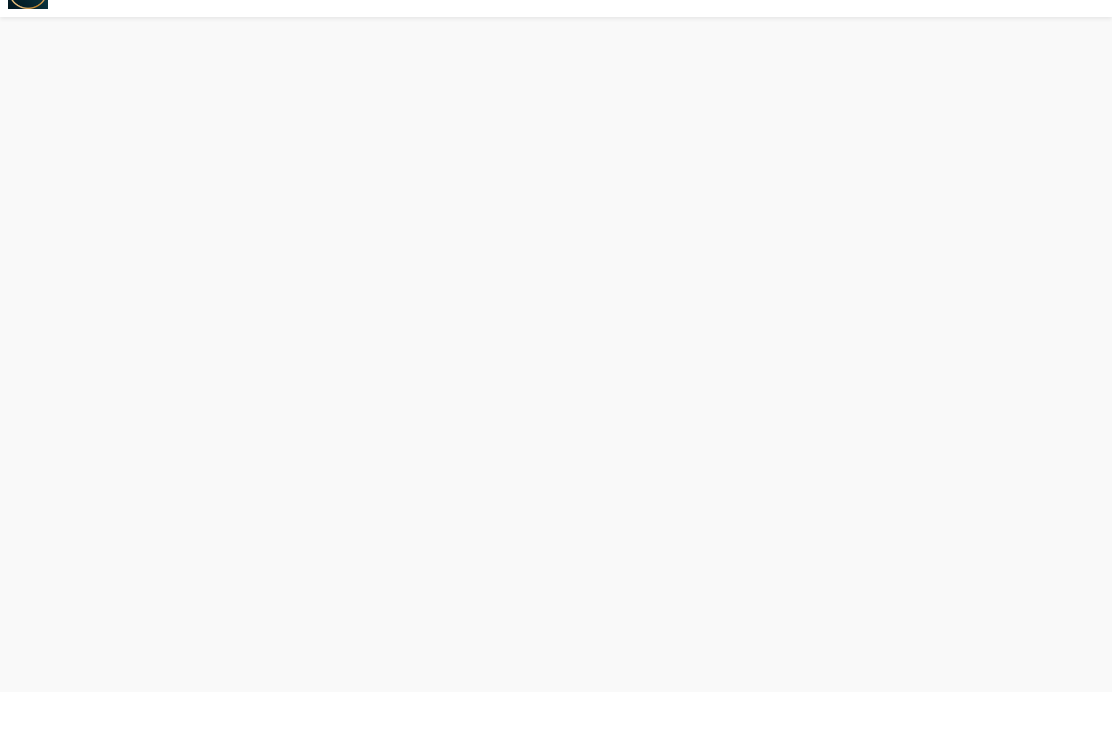 scroll, scrollTop: 6, scrollLeft: 0, axis: vertical 